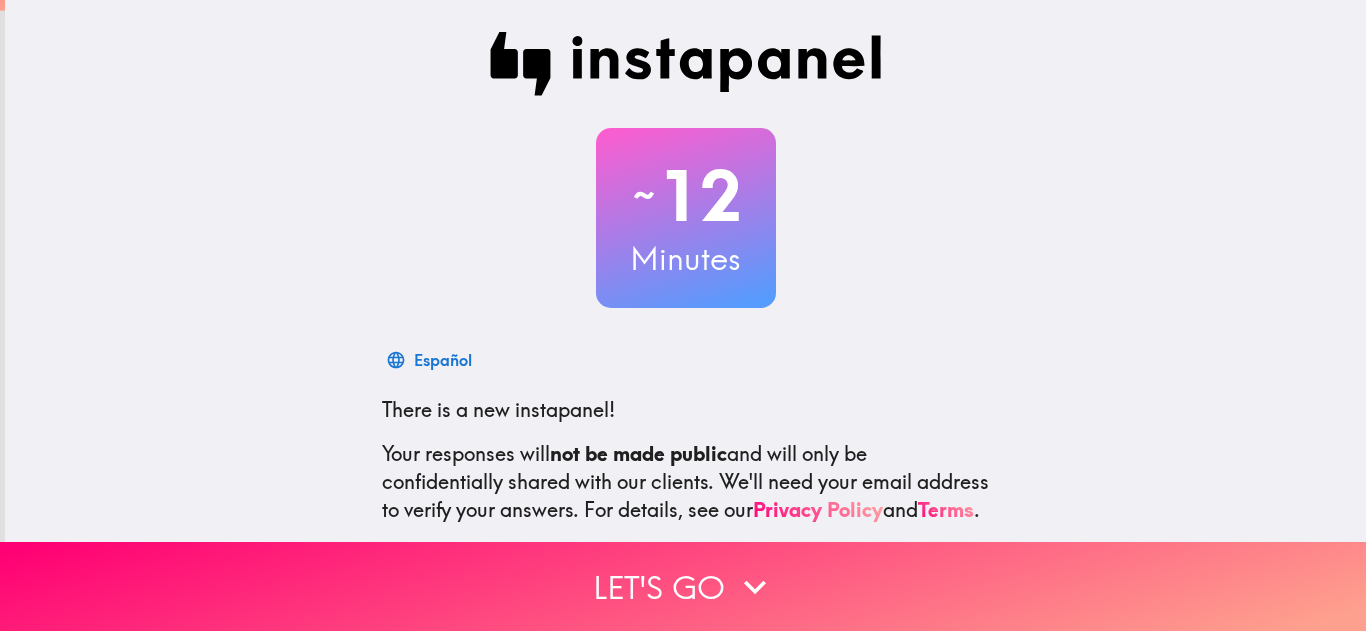scroll, scrollTop: 0, scrollLeft: 0, axis: both 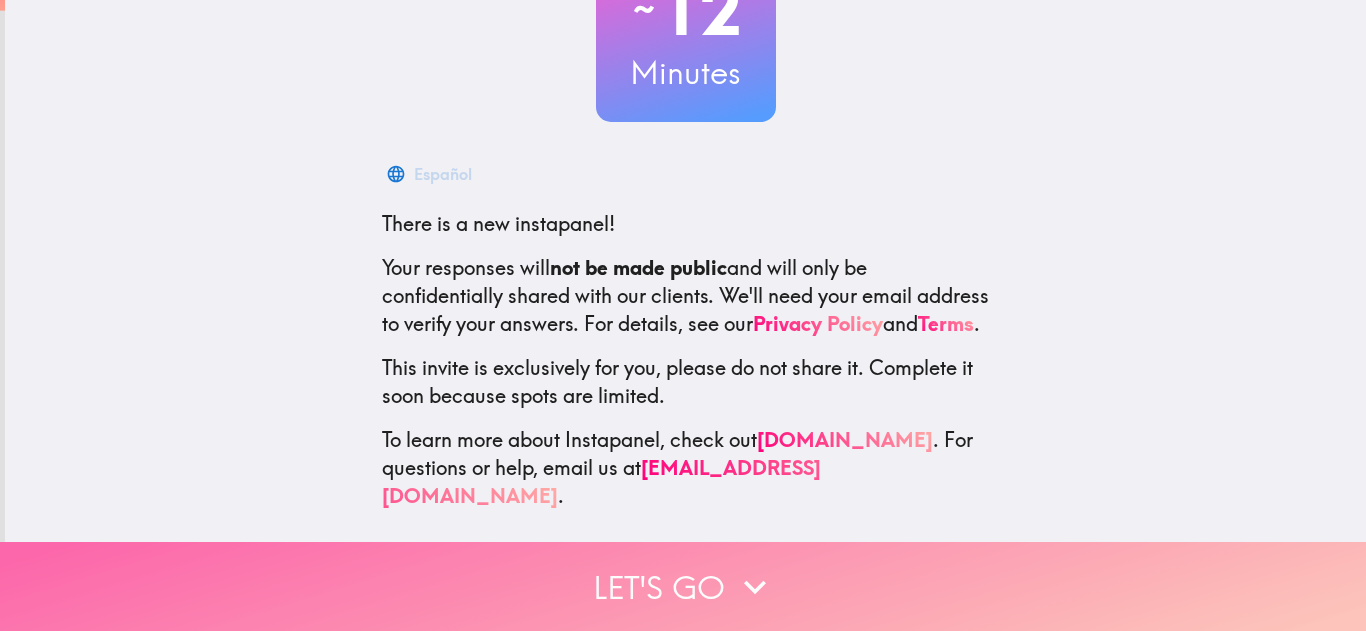 click on "Let's go" at bounding box center (683, 586) 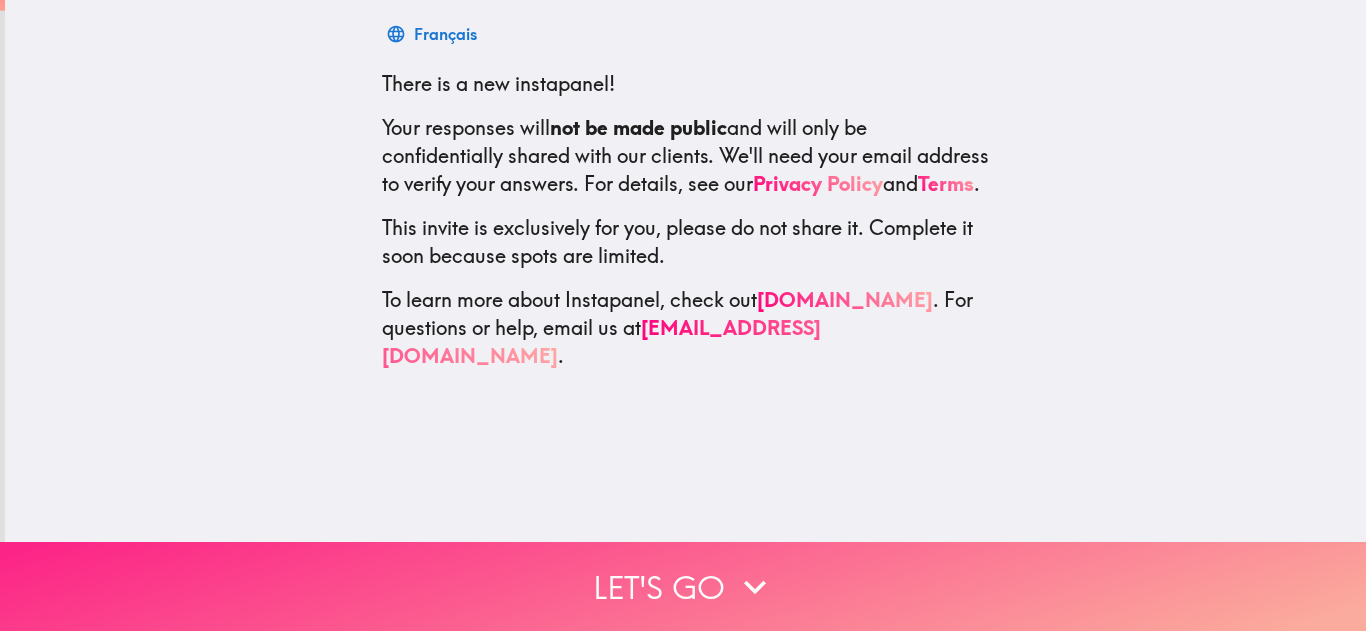 scroll, scrollTop: 0, scrollLeft: 0, axis: both 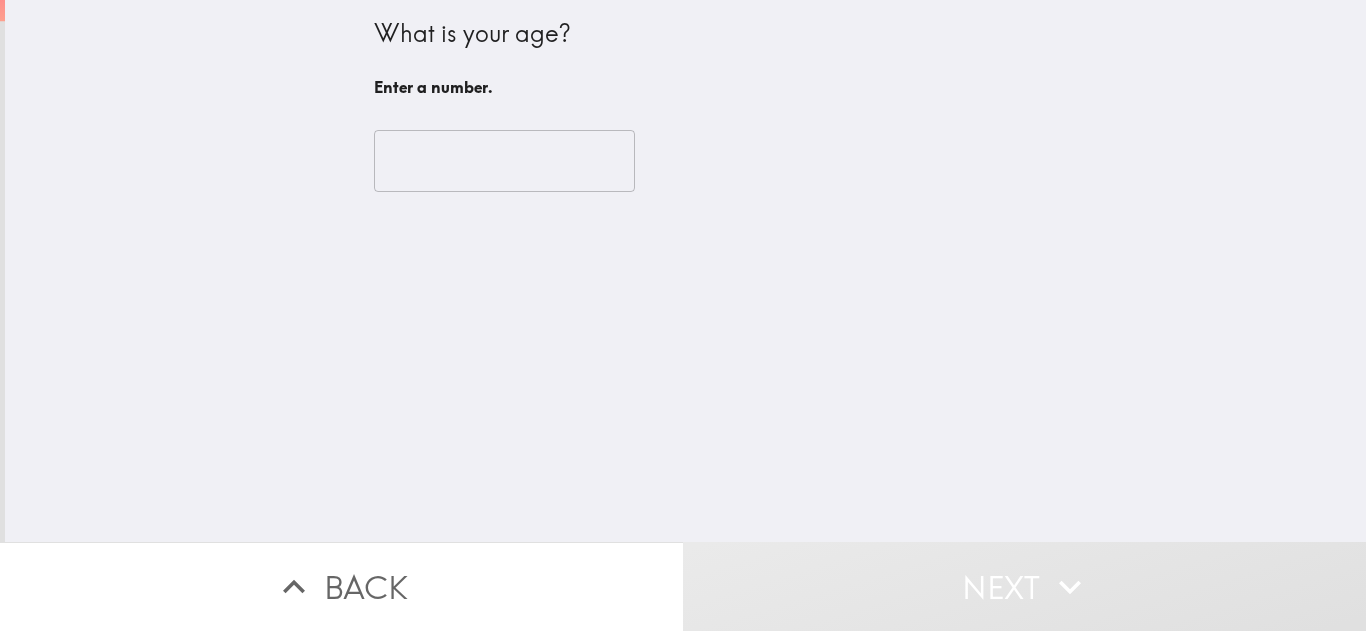 click at bounding box center [504, 161] 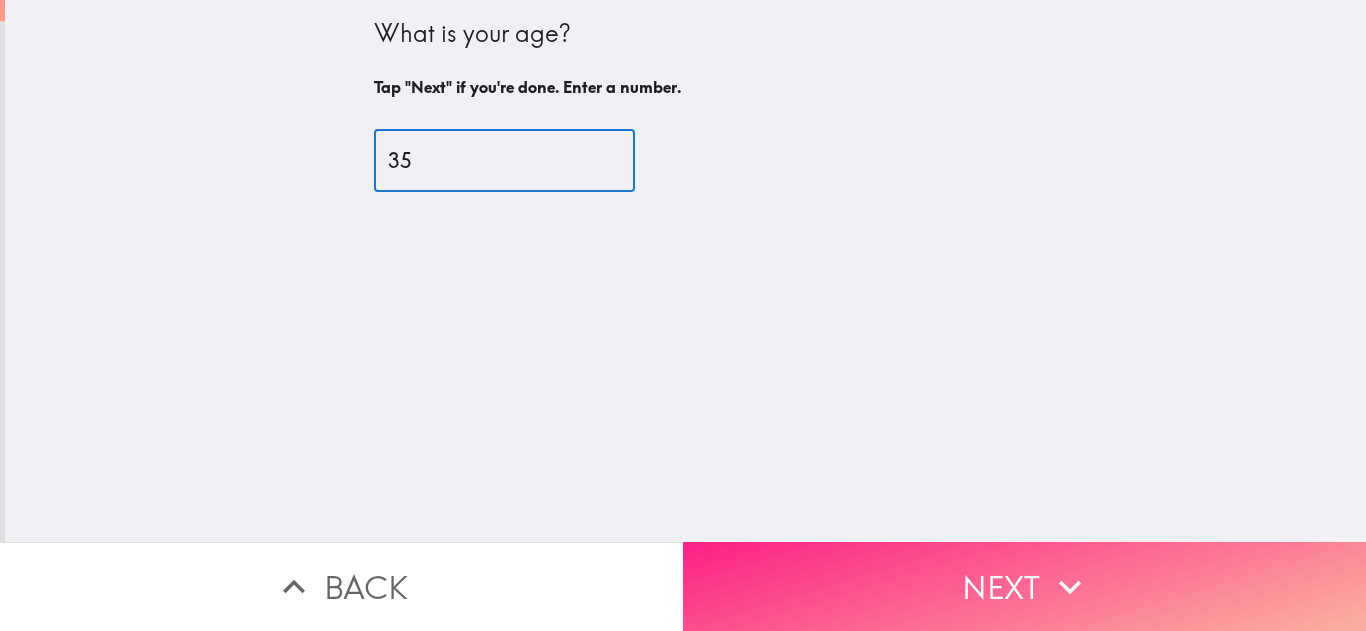 type on "35" 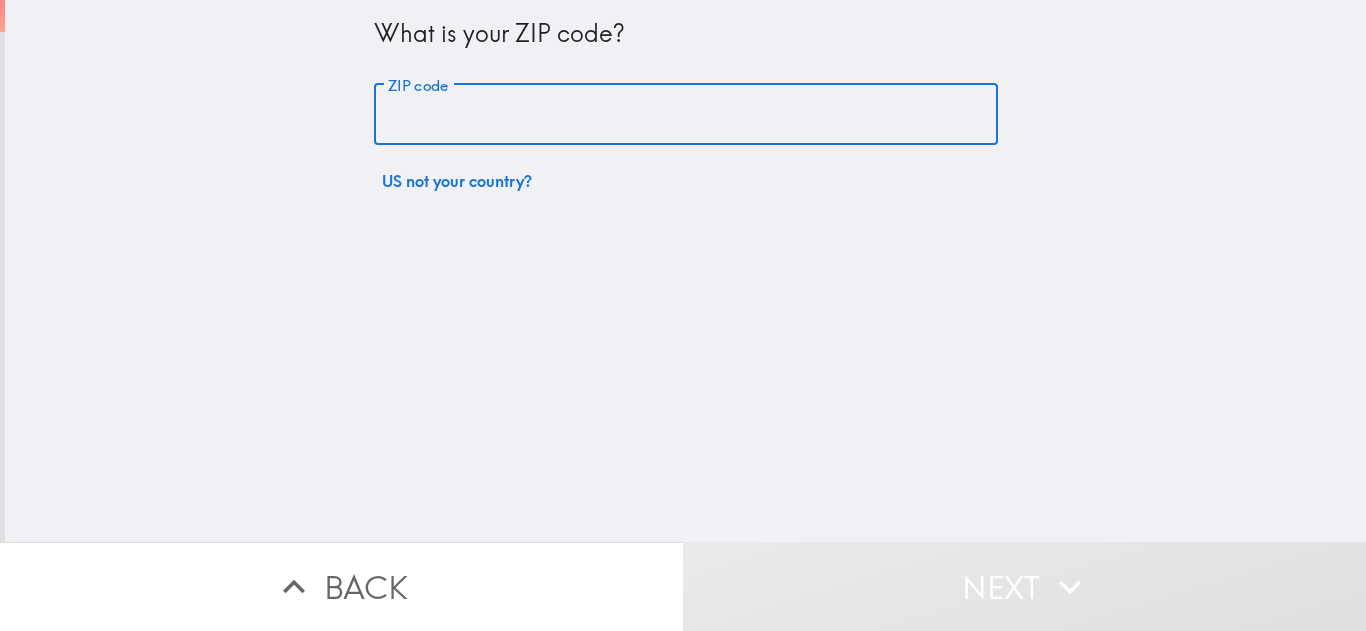 click on "ZIP code" at bounding box center (686, 115) 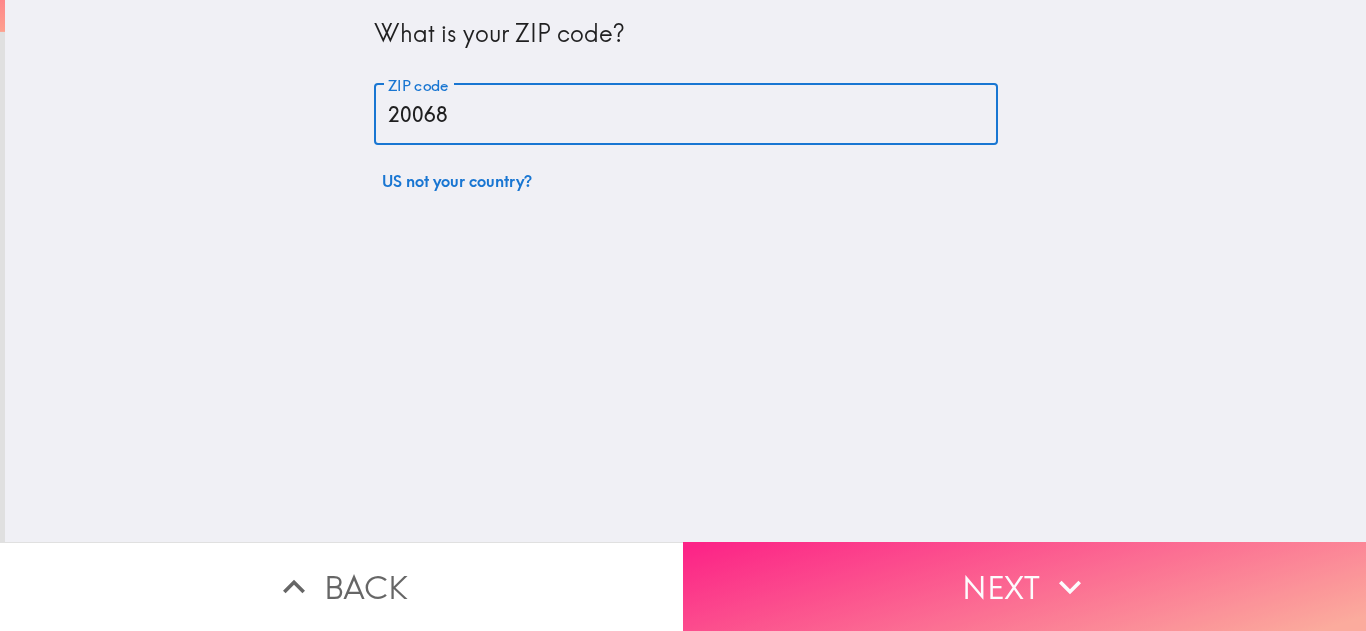 type on "20068" 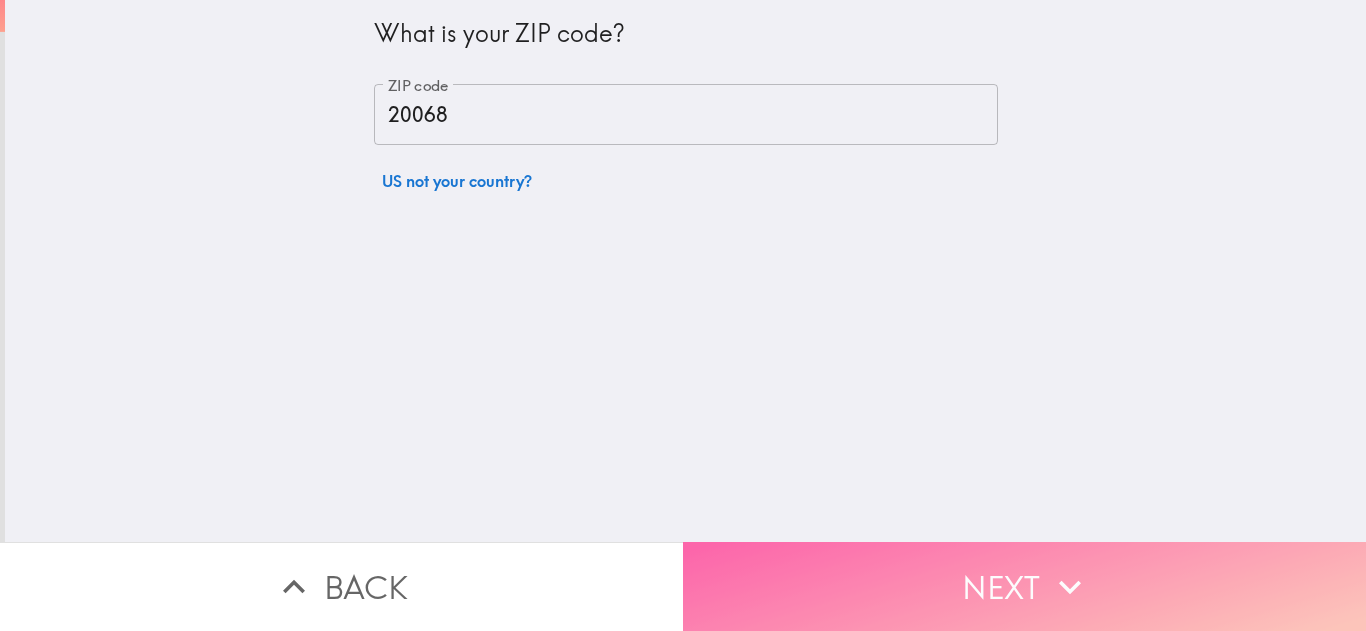 click on "Next" at bounding box center [1024, 586] 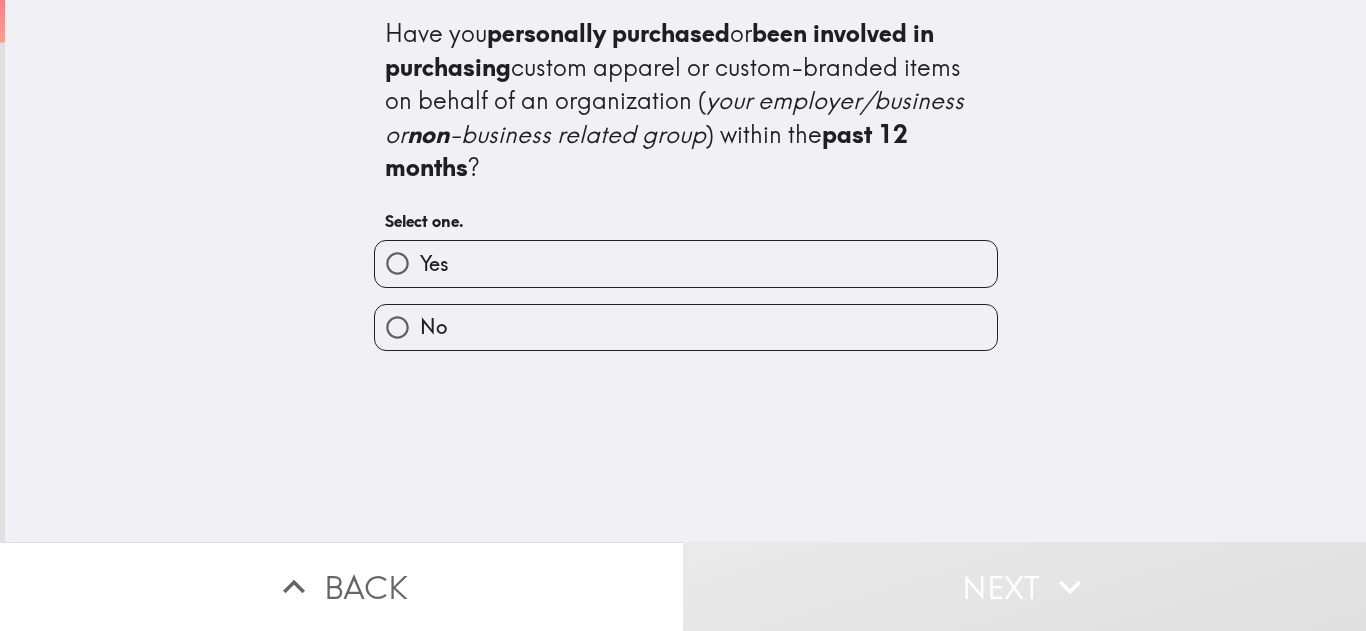 click on "Yes" at bounding box center [686, 263] 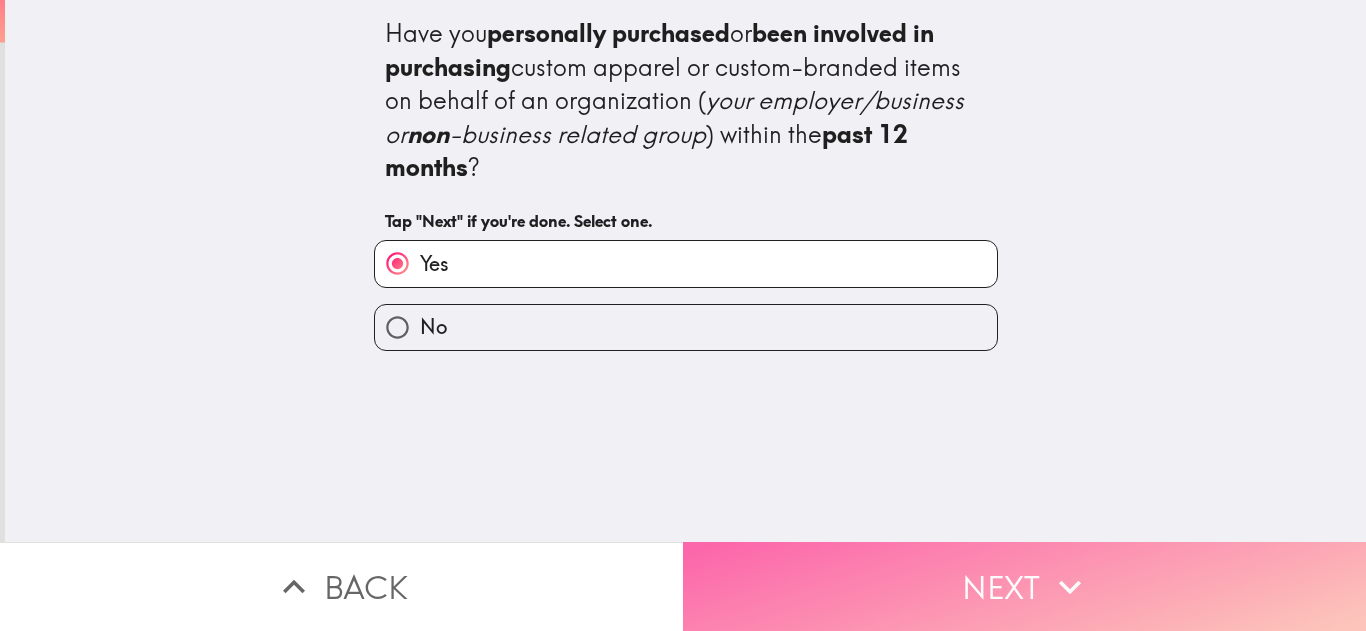 click on "Next" at bounding box center (1024, 586) 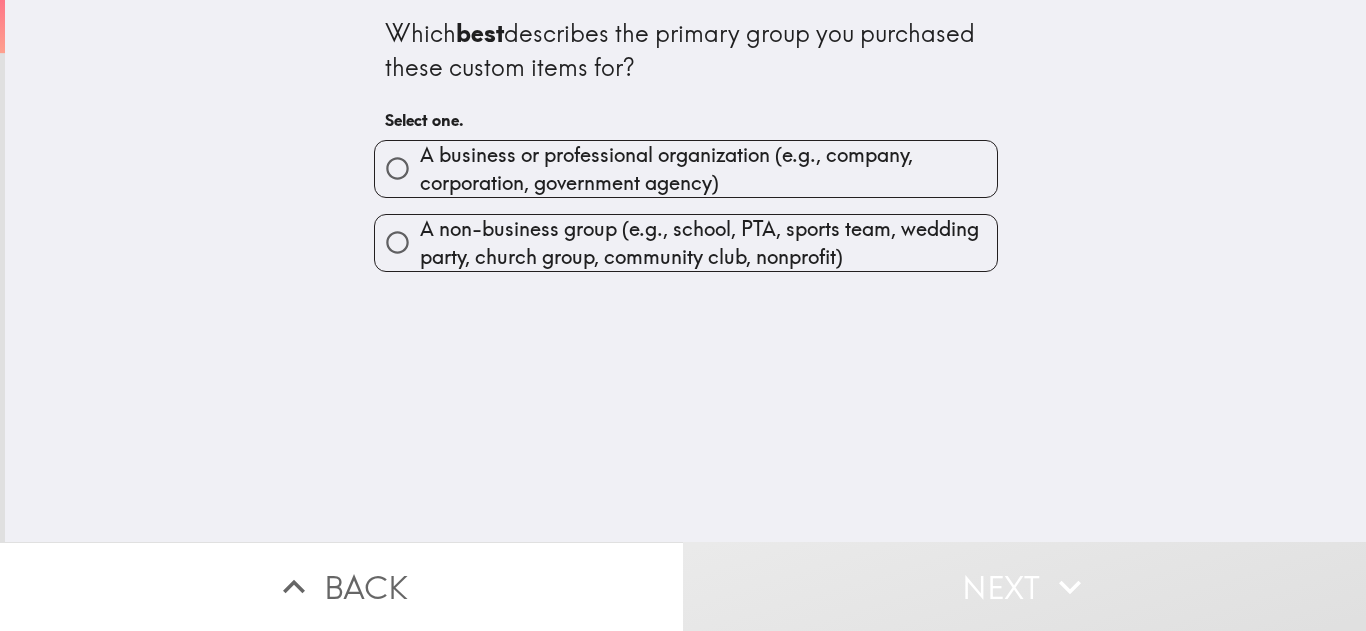 drag, startPoint x: 338, startPoint y: 29, endPoint x: 817, endPoint y: 288, distance: 544.5383 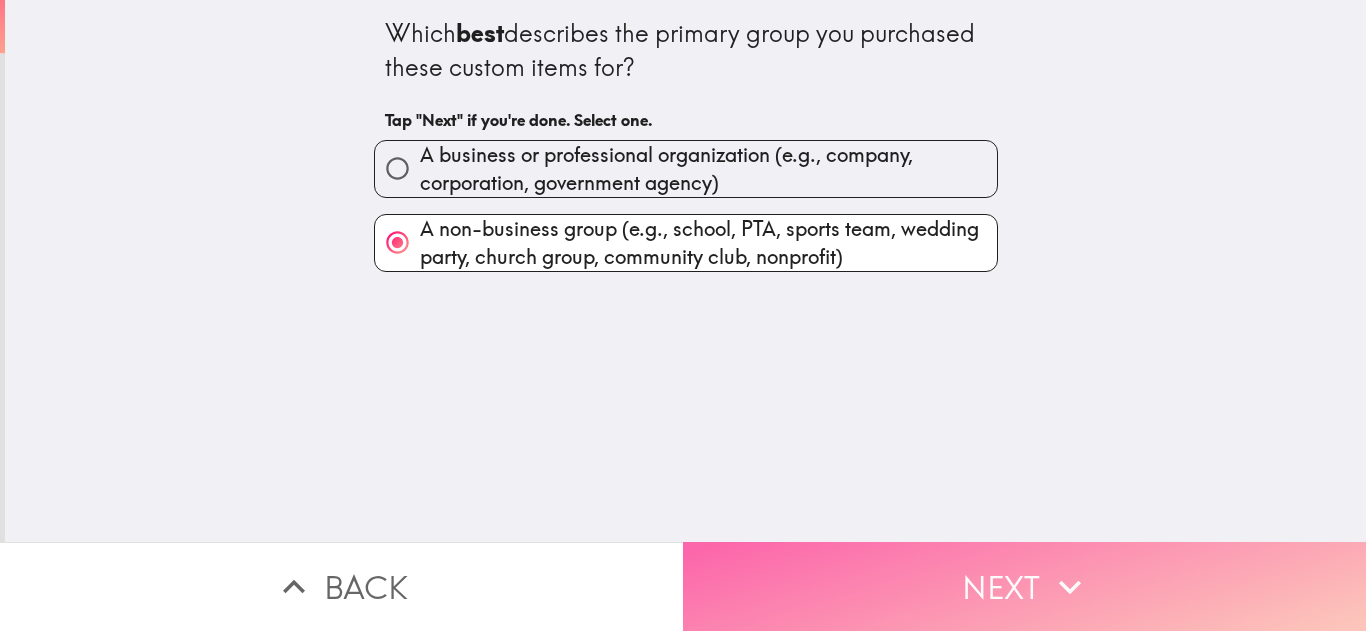 click on "Next" at bounding box center (1024, 586) 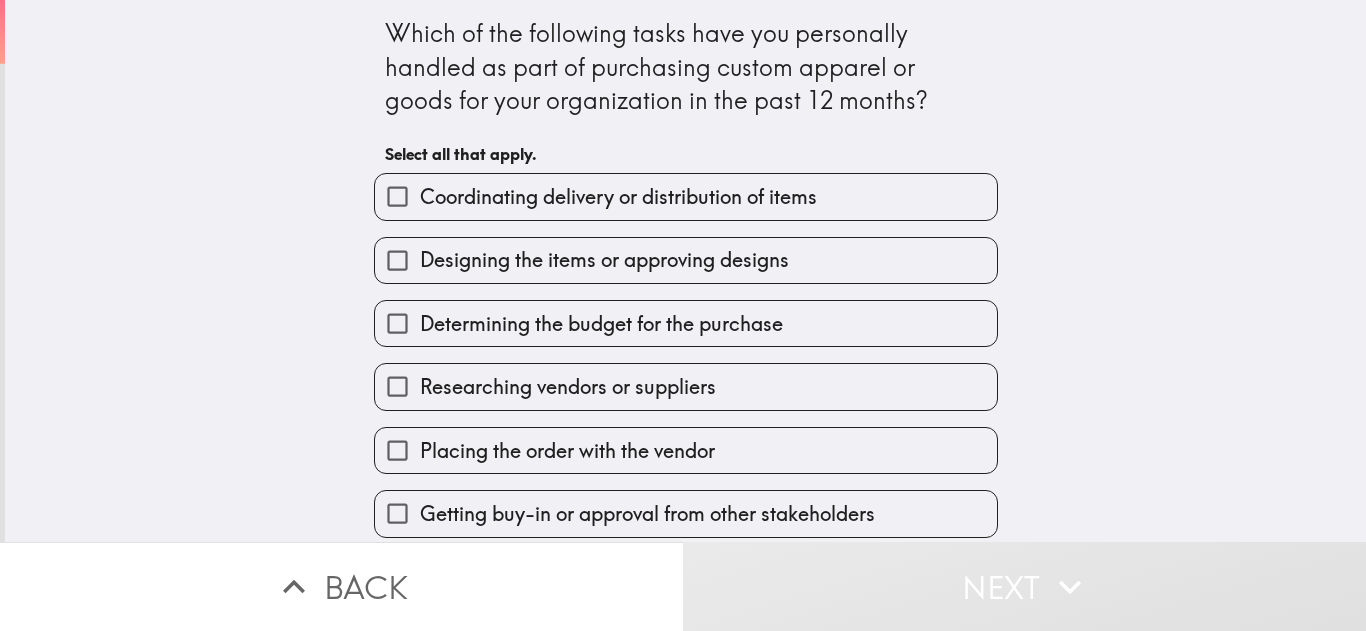 click on "Researching vendors or suppliers" at bounding box center [686, 386] 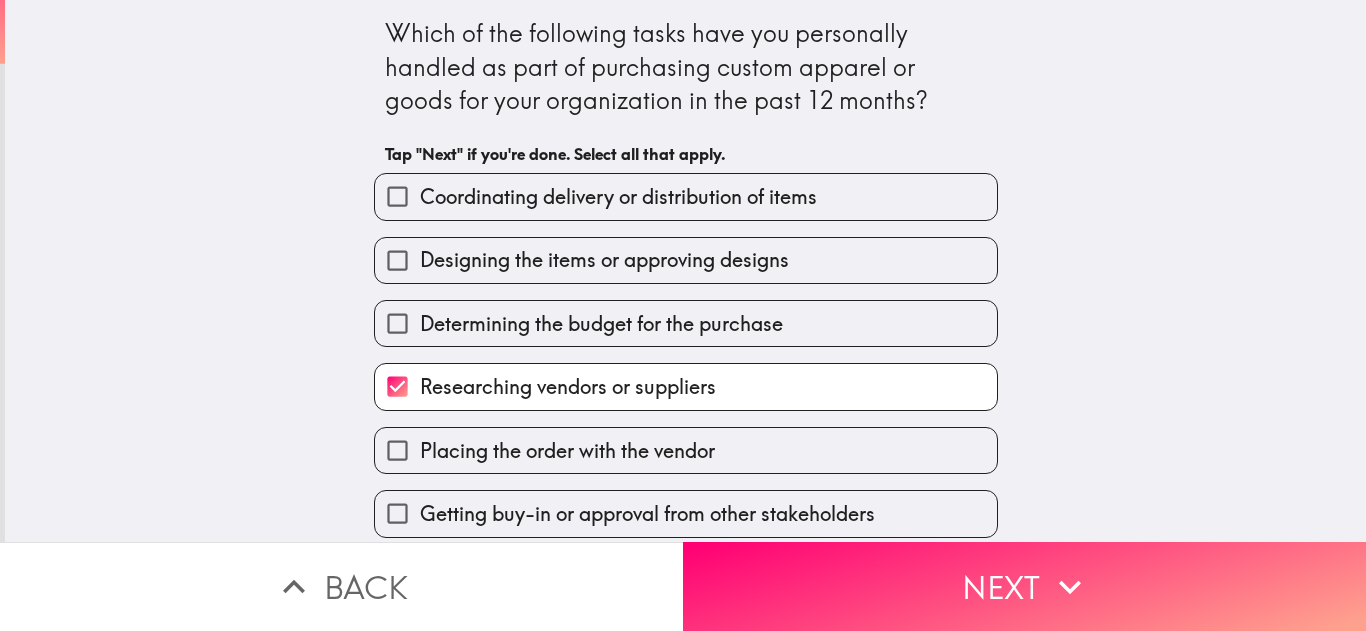 click on "Designing the items or approving designs" at bounding box center [604, 260] 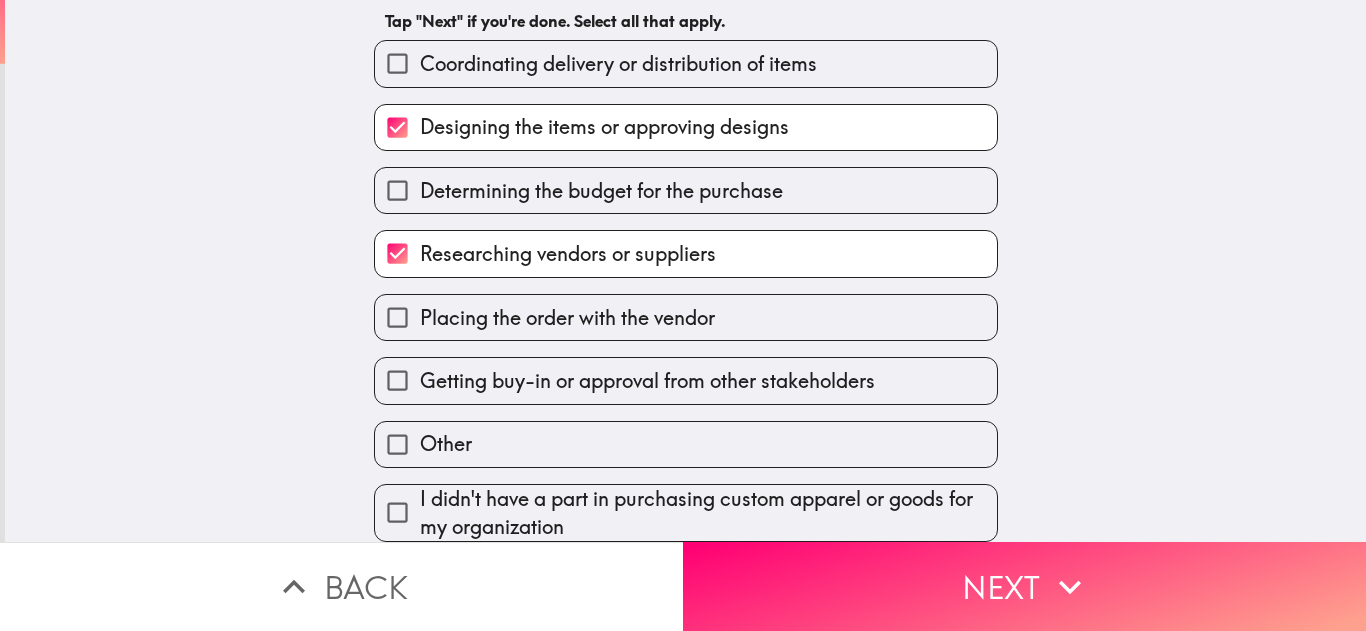 scroll, scrollTop: 148, scrollLeft: 0, axis: vertical 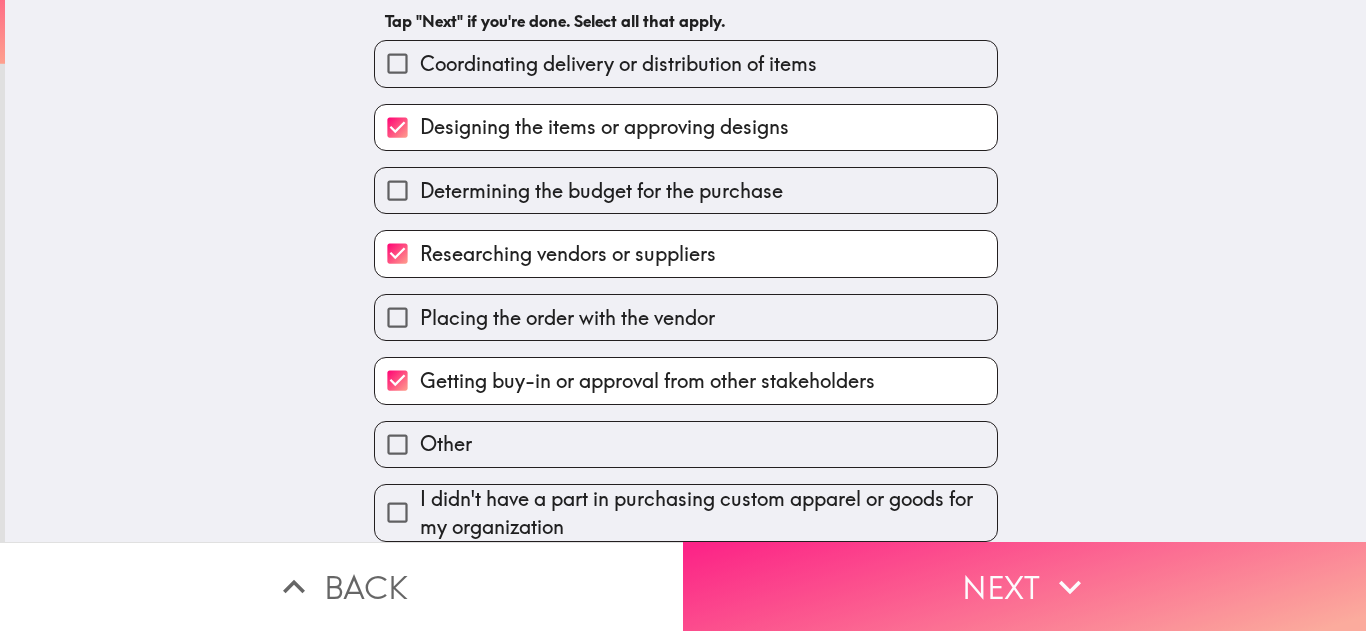 click on "Next" at bounding box center [1024, 586] 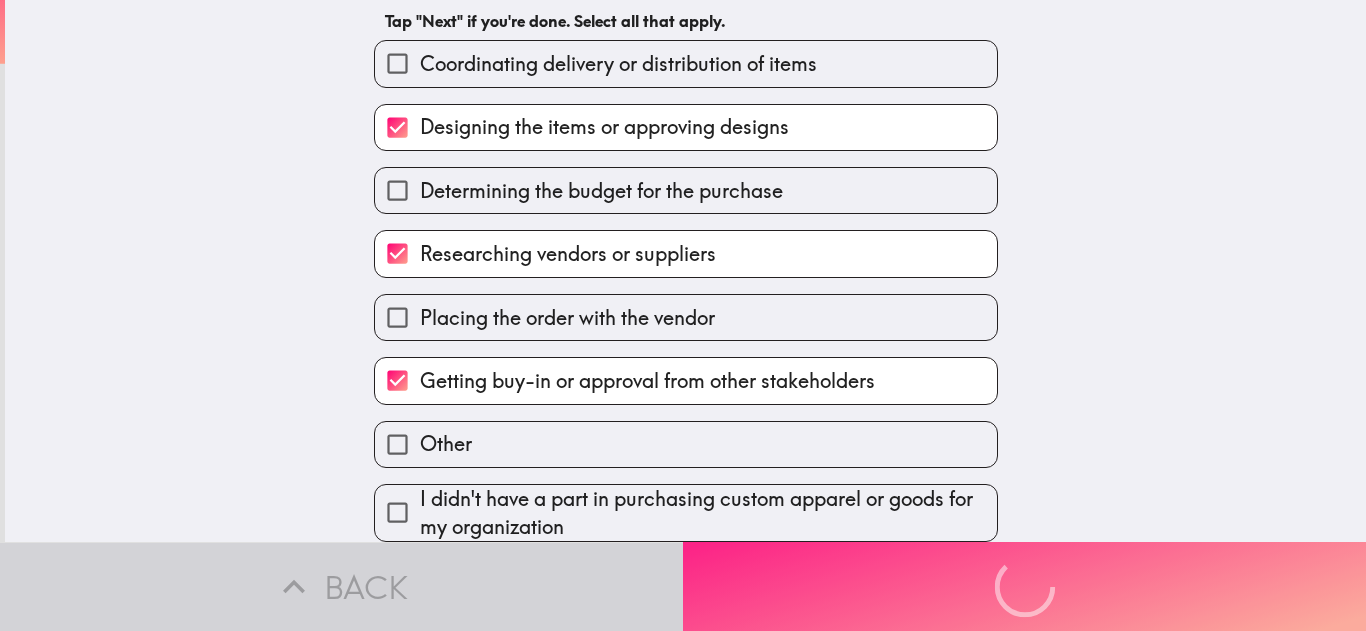 scroll, scrollTop: 0, scrollLeft: 0, axis: both 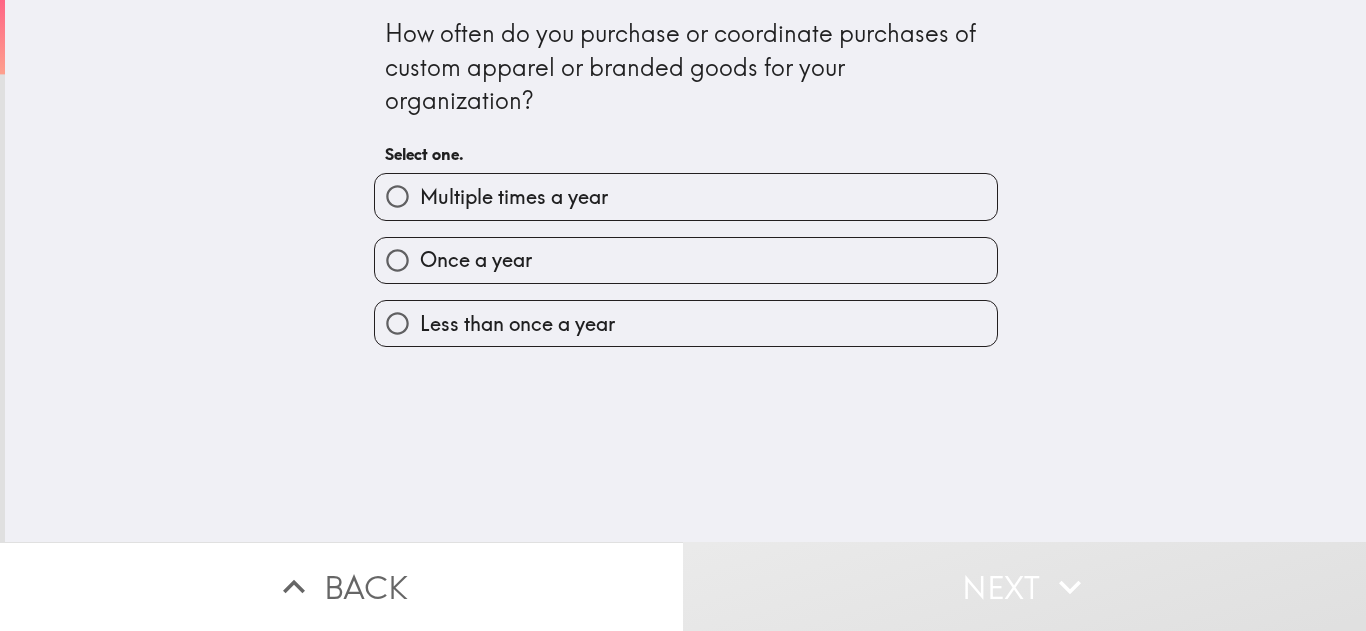 click on "Multiple times a year" at bounding box center (686, 196) 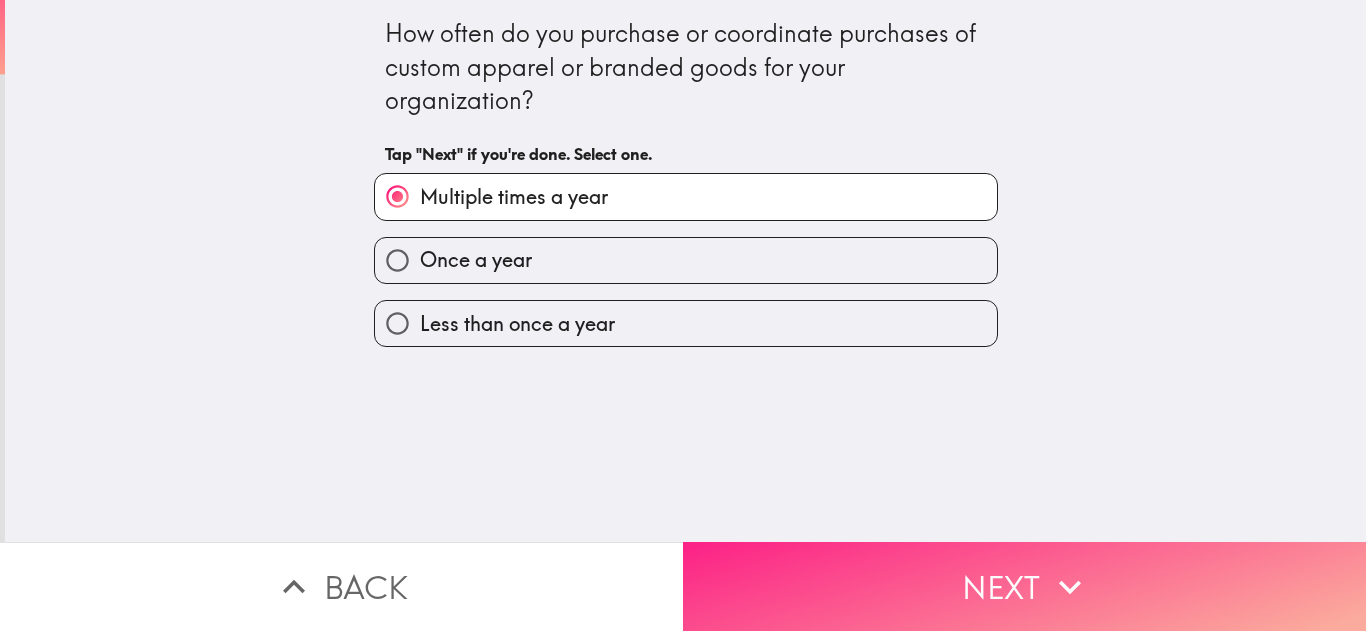 click on "Next" at bounding box center (1024, 586) 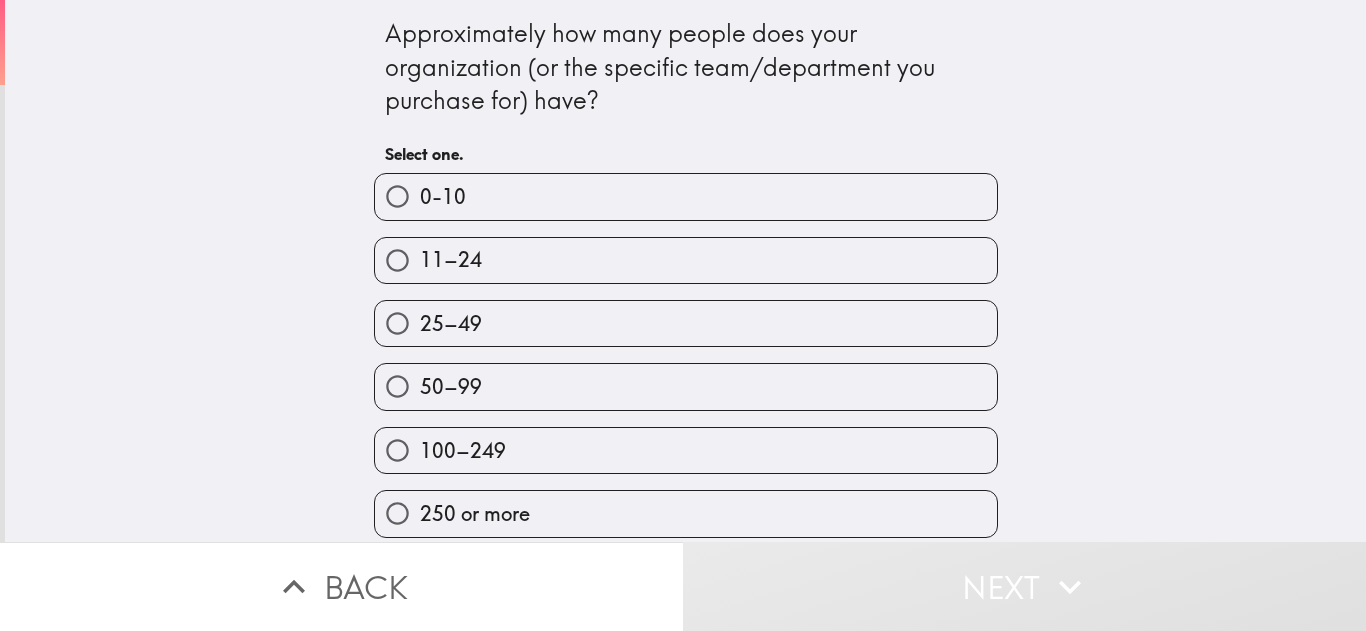 scroll, scrollTop: 11, scrollLeft: 0, axis: vertical 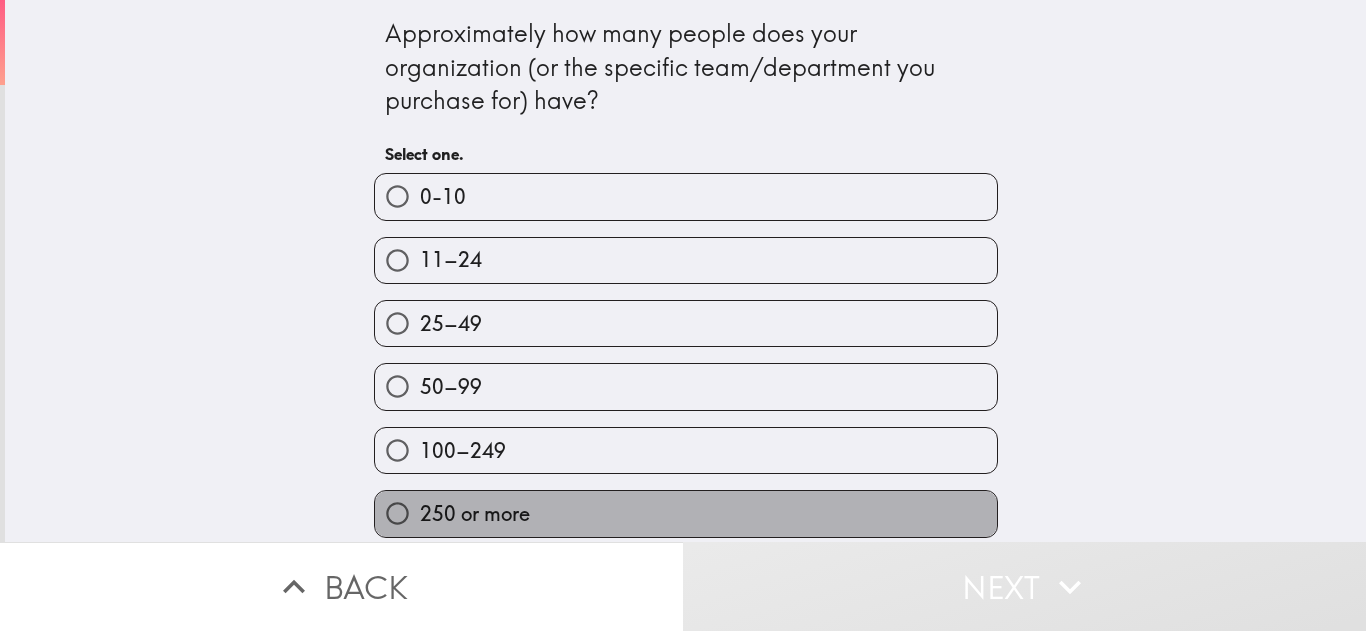 click on "250 or more" at bounding box center (686, 513) 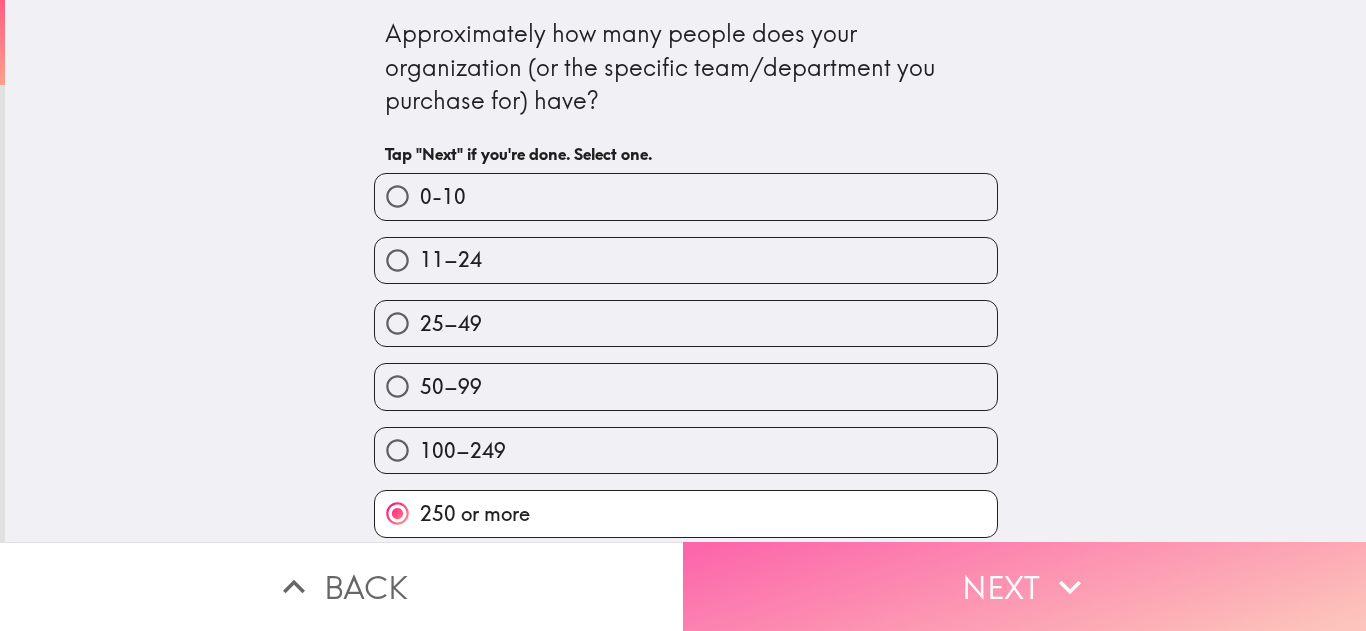 click on "Next" at bounding box center (1024, 586) 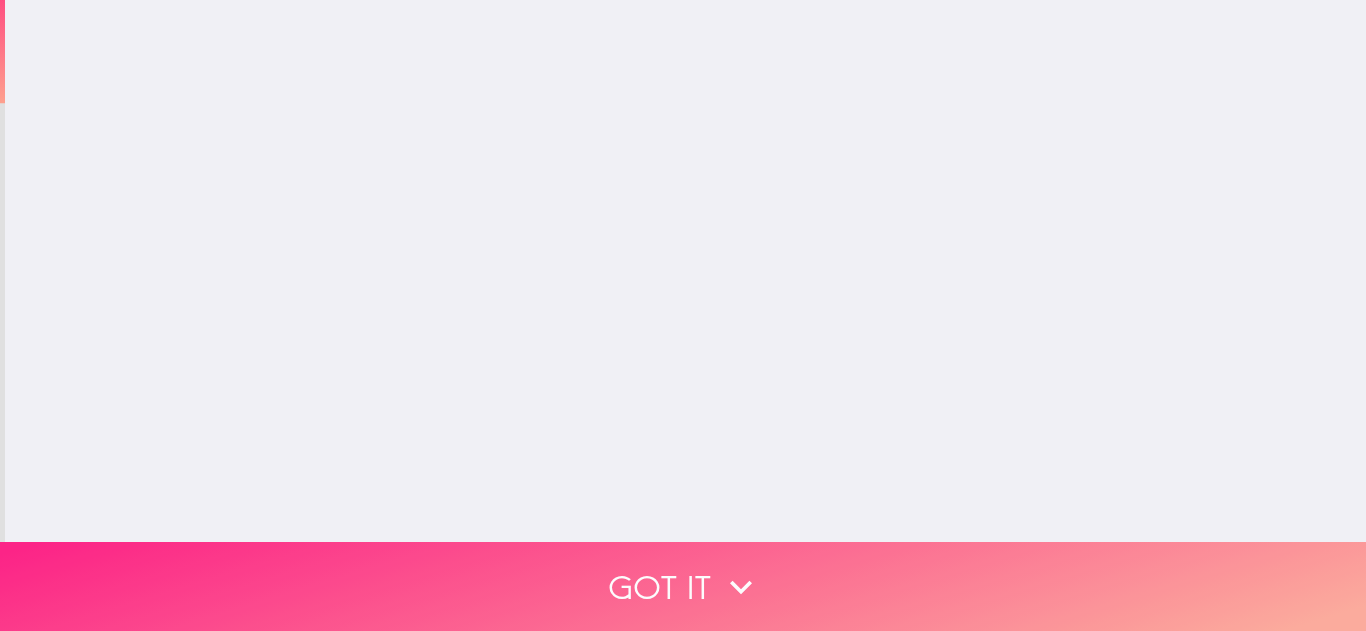 scroll, scrollTop: 0, scrollLeft: 0, axis: both 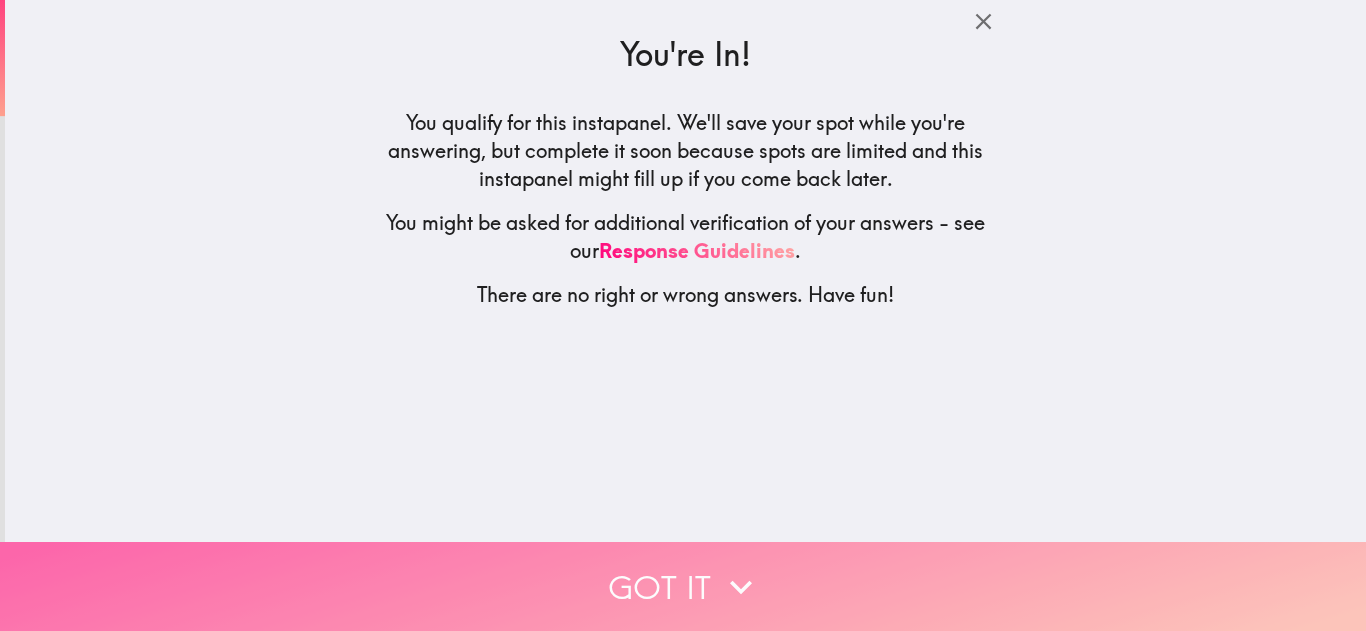 click on "Got it" at bounding box center (683, 586) 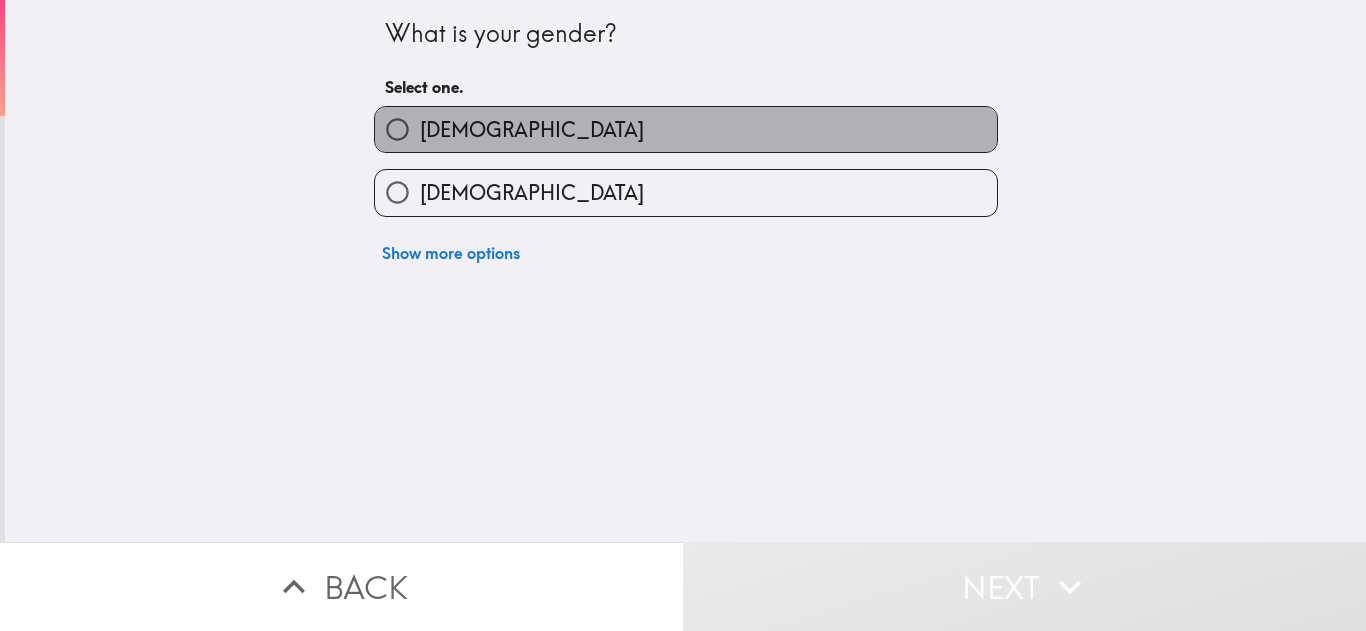 click on "[DEMOGRAPHIC_DATA]" at bounding box center (686, 129) 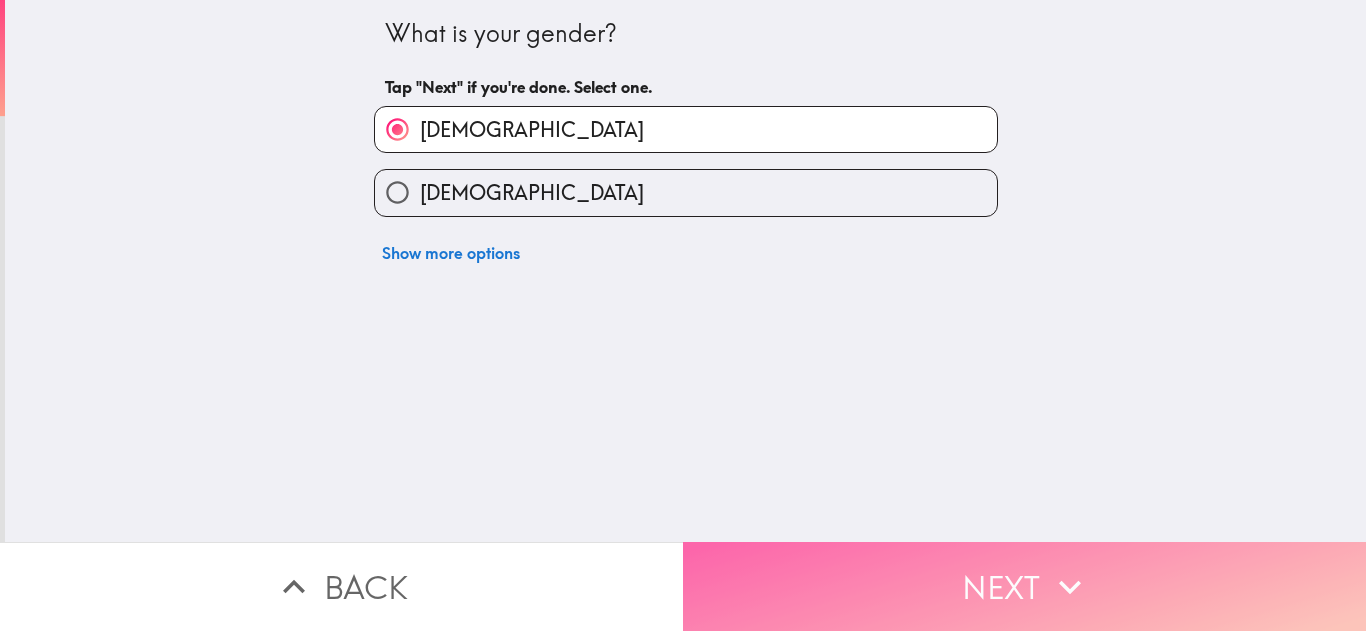 click on "Next" at bounding box center [1024, 586] 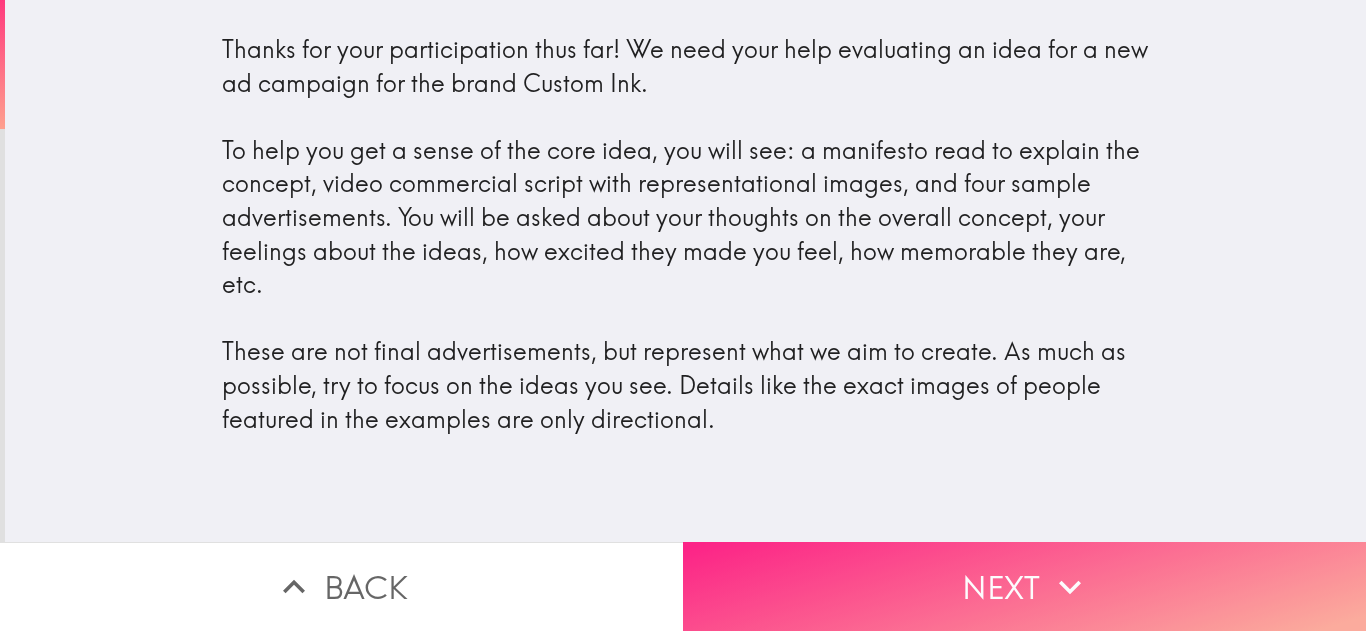 click on "Next" at bounding box center [1024, 586] 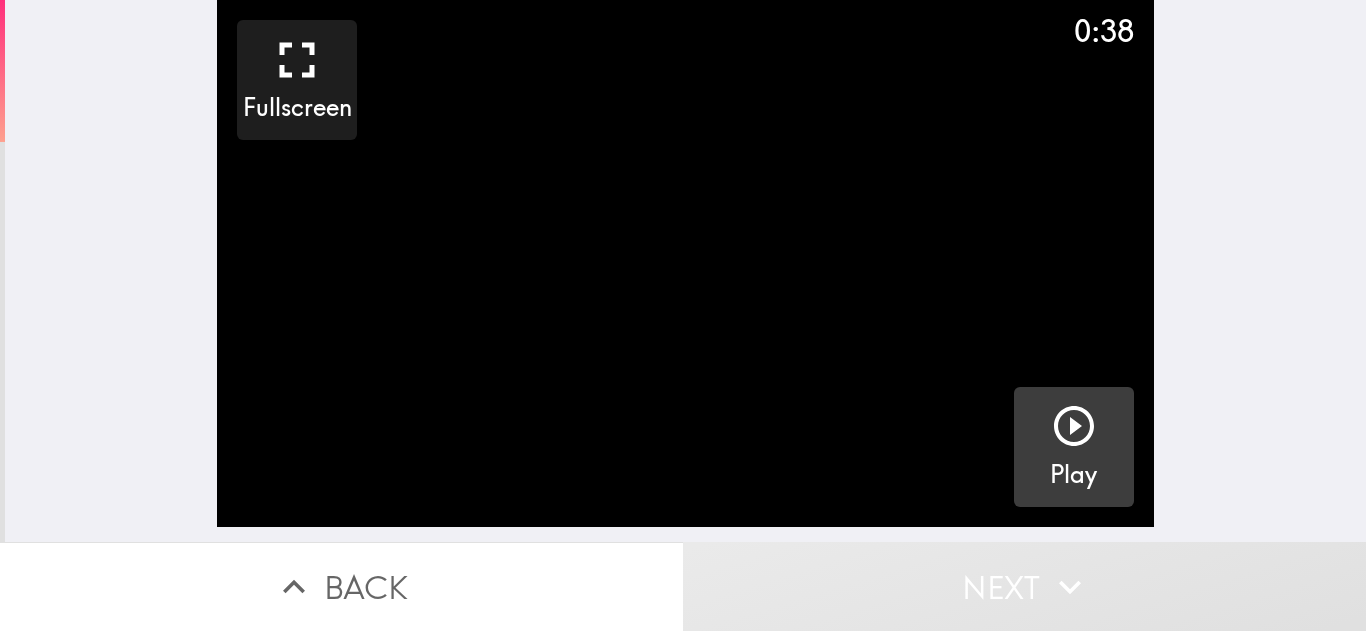 click 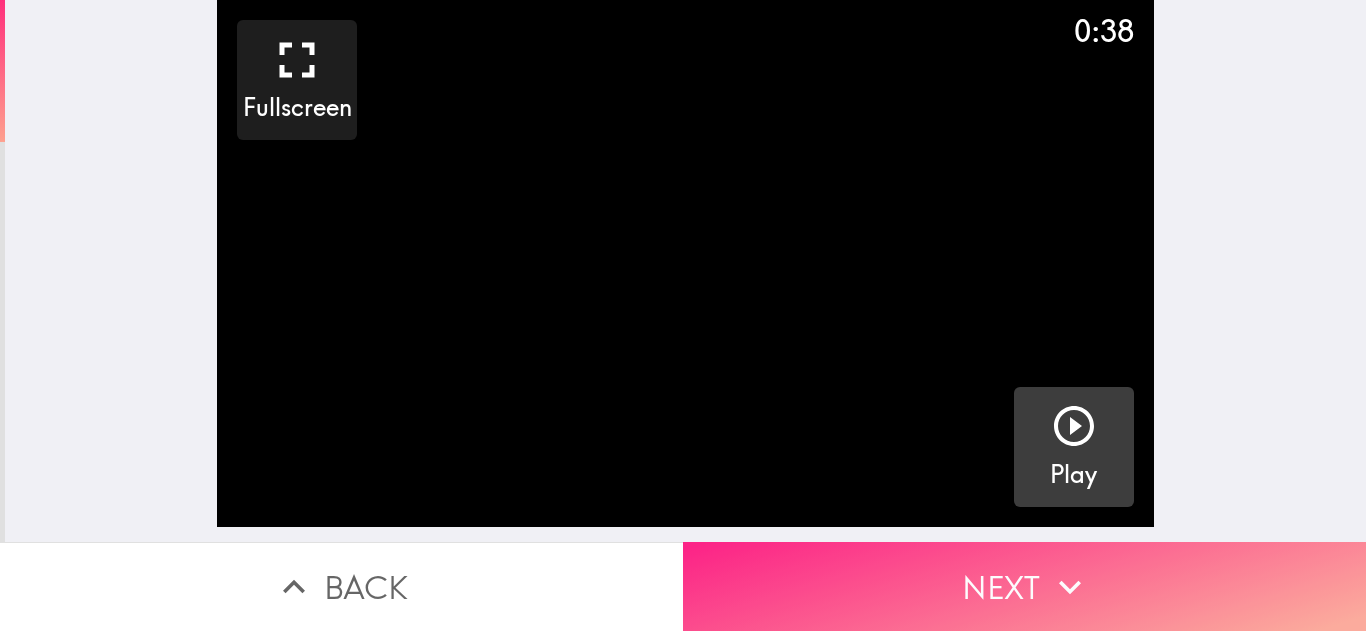 click on "Next" at bounding box center [1024, 586] 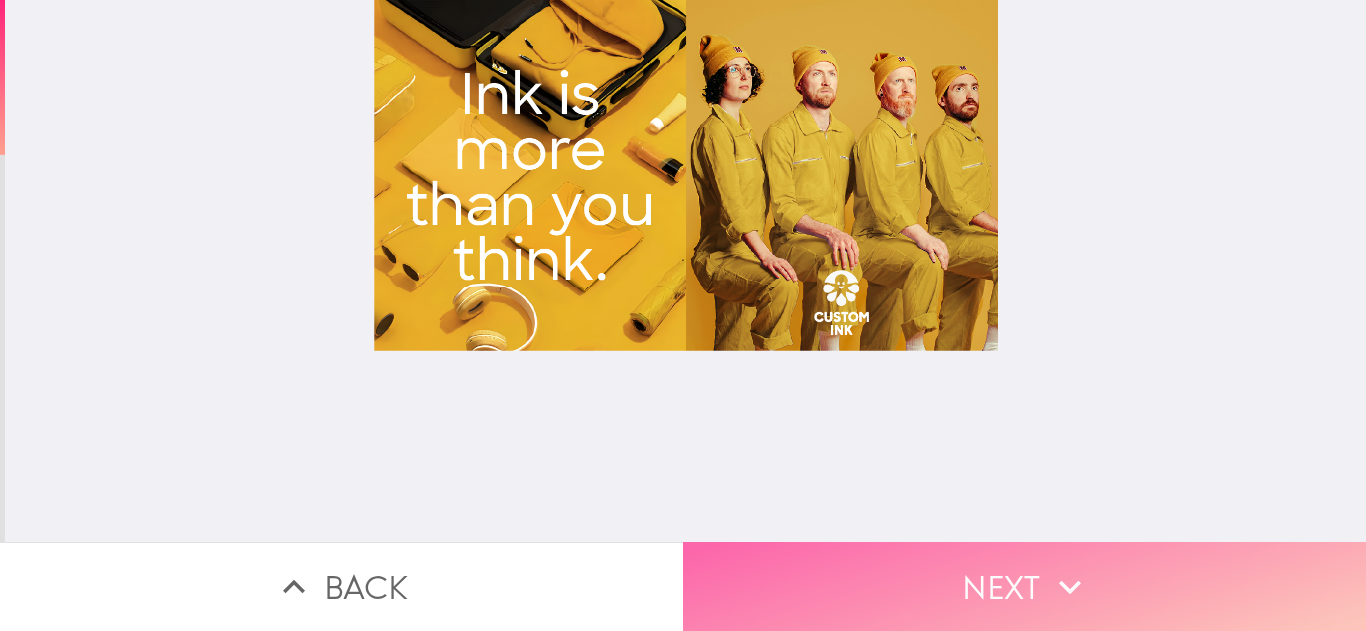 click on "Next" at bounding box center (1024, 586) 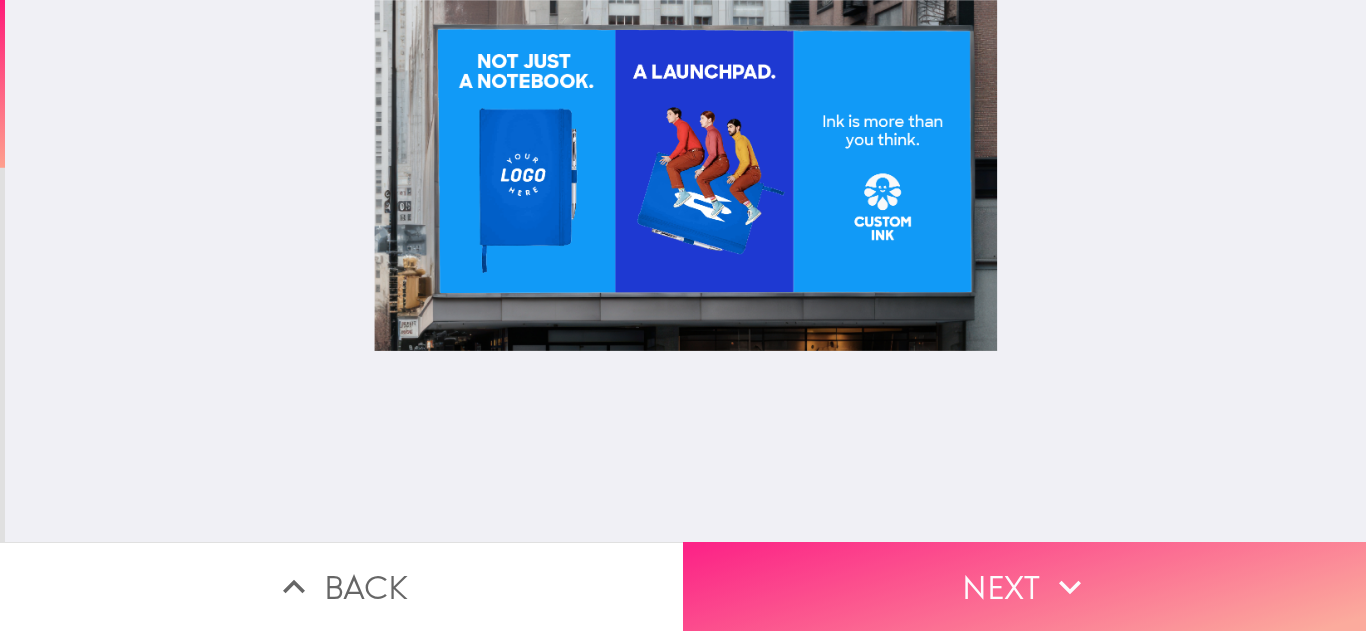 click on "Next" at bounding box center (1024, 586) 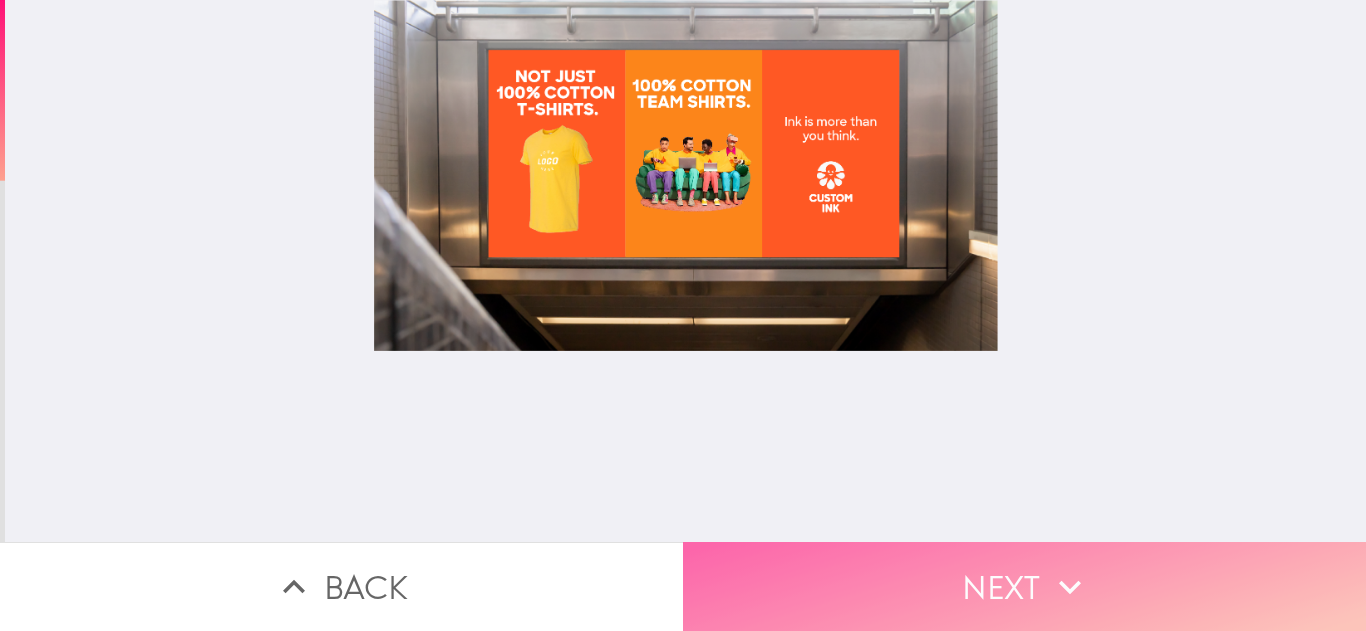 click on "Next" at bounding box center [1024, 586] 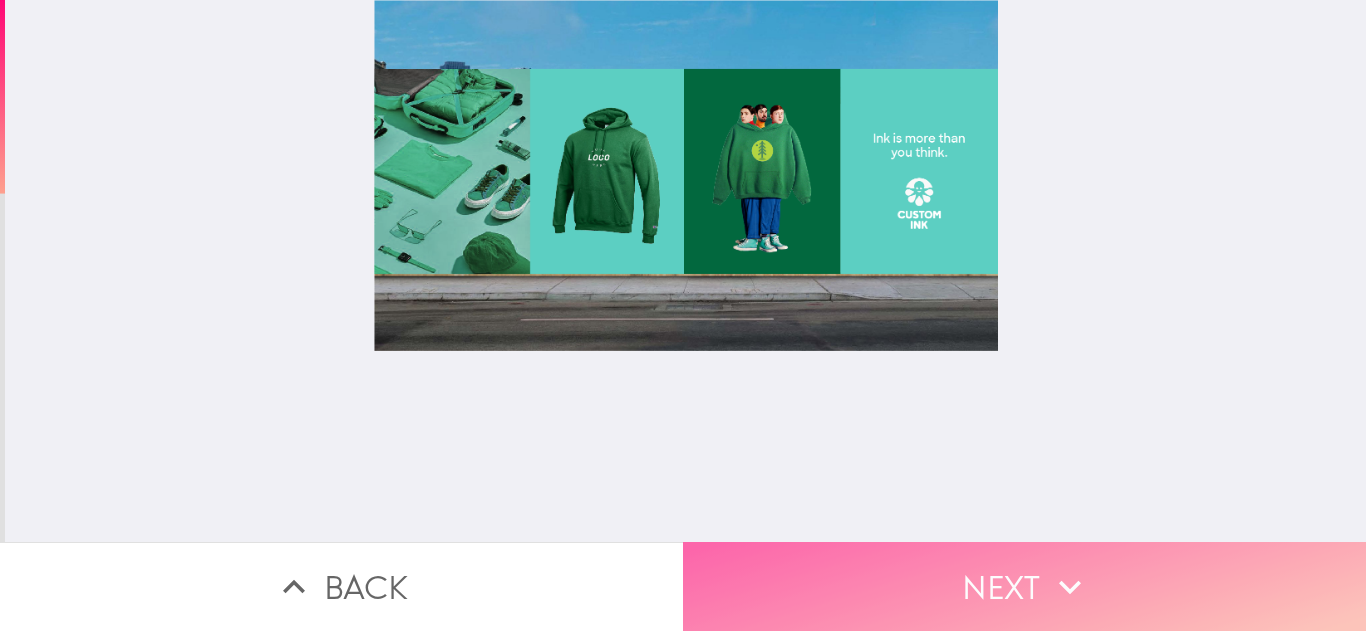 click on "Next" at bounding box center (1024, 586) 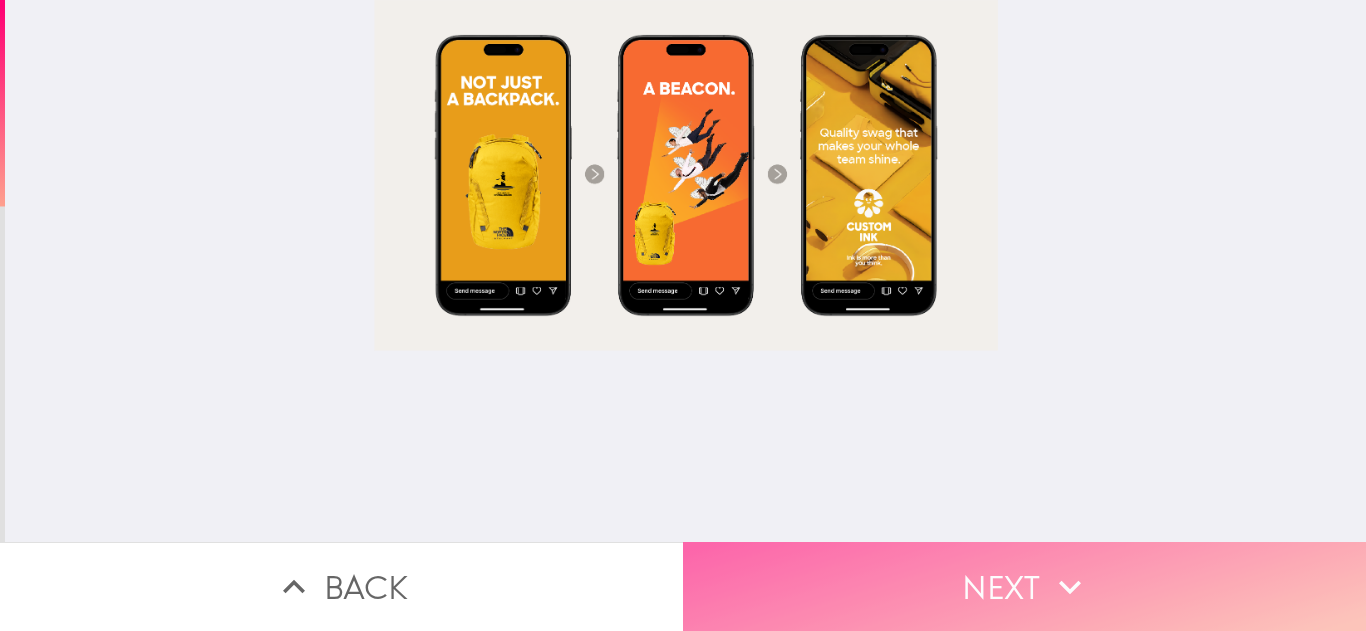 click on "Next" at bounding box center (1024, 586) 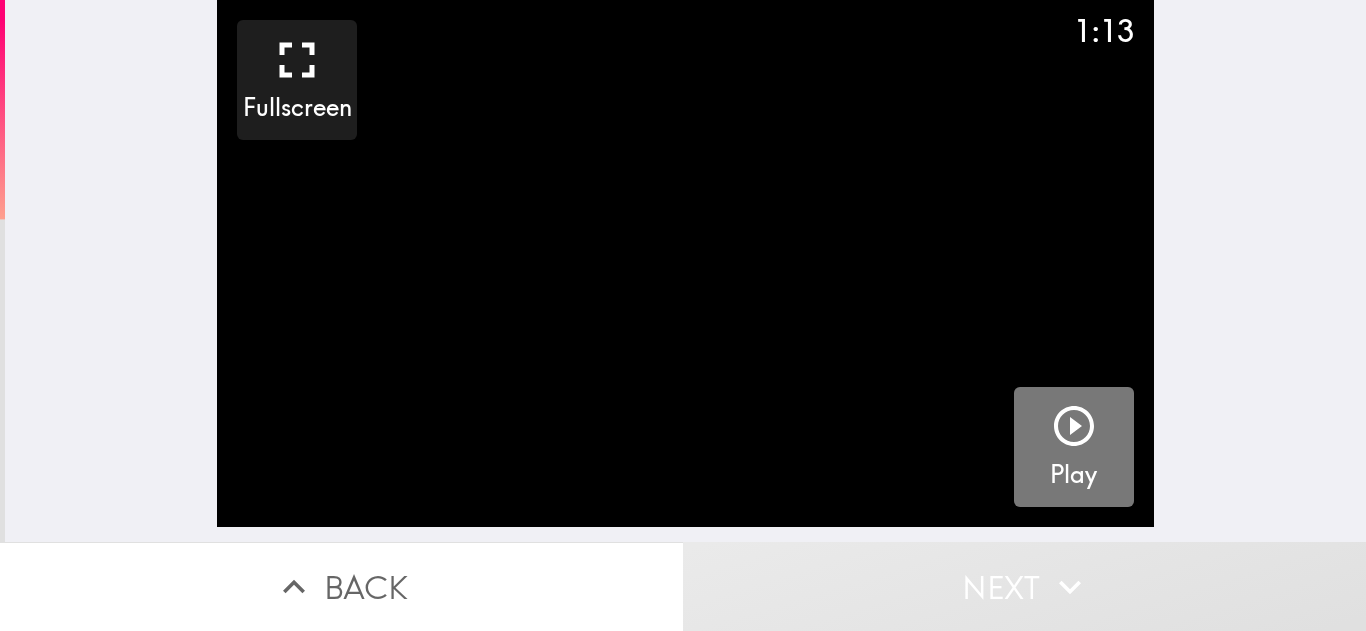 click 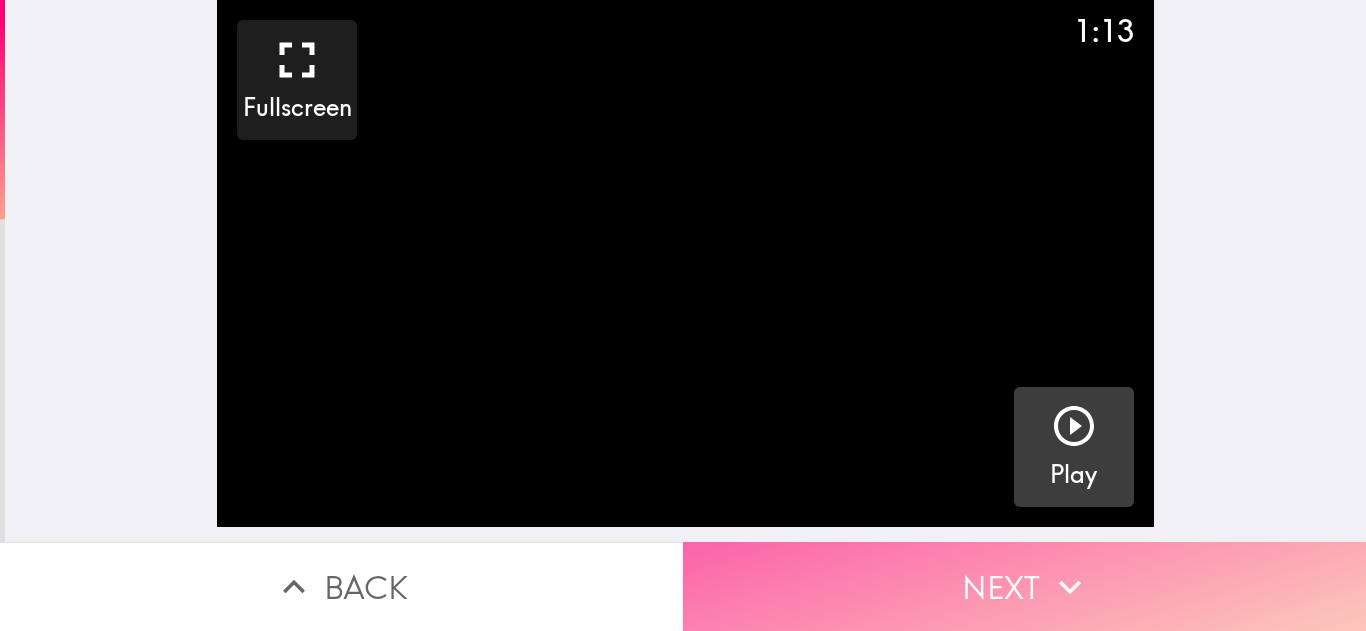 click 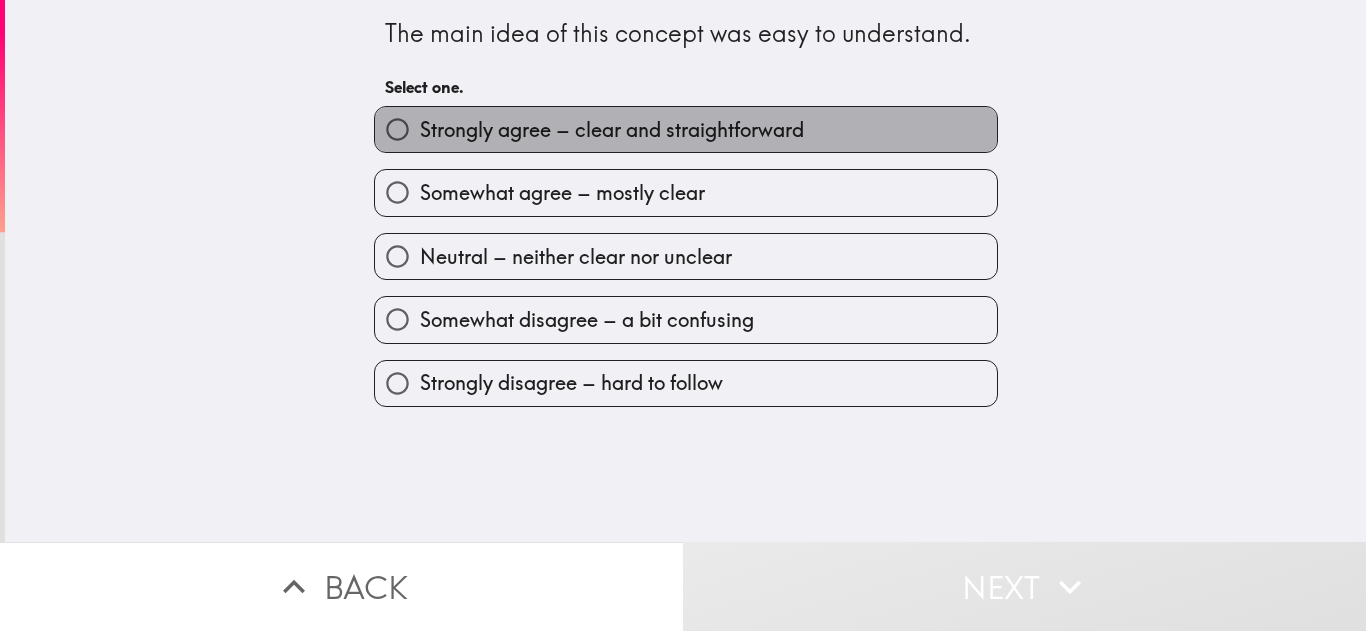 click on "Strongly agree – clear and straightforward" at bounding box center (686, 129) 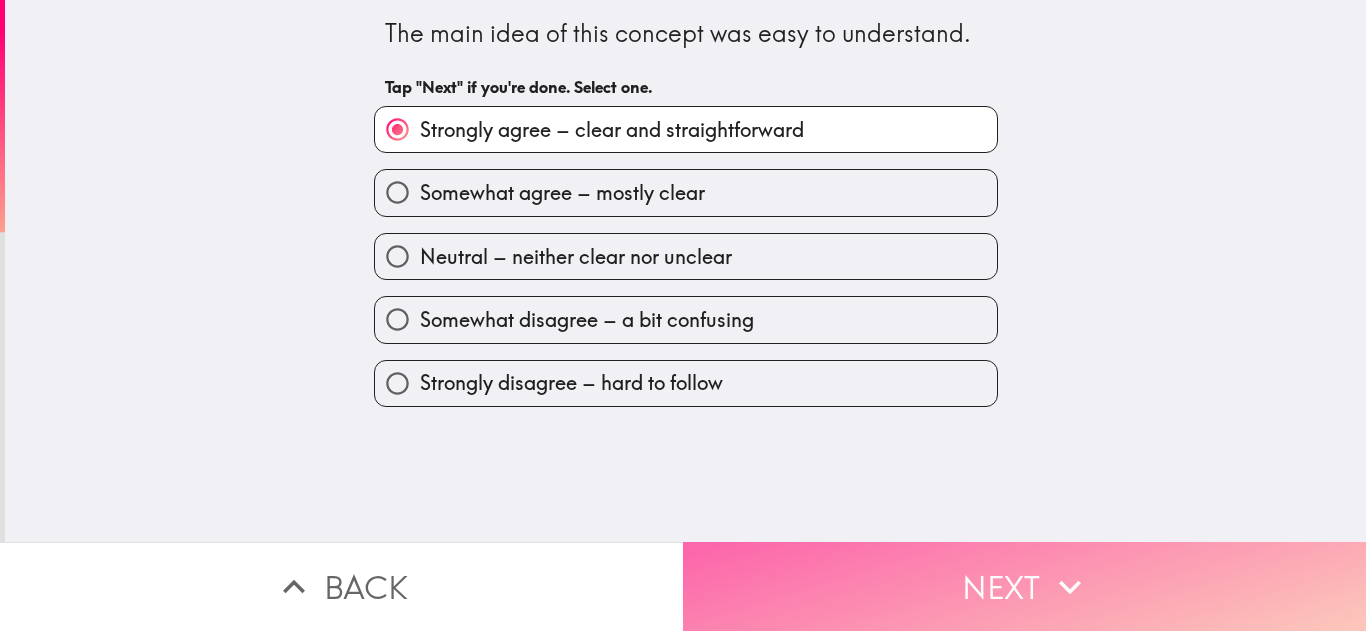 click on "Next" at bounding box center [1024, 586] 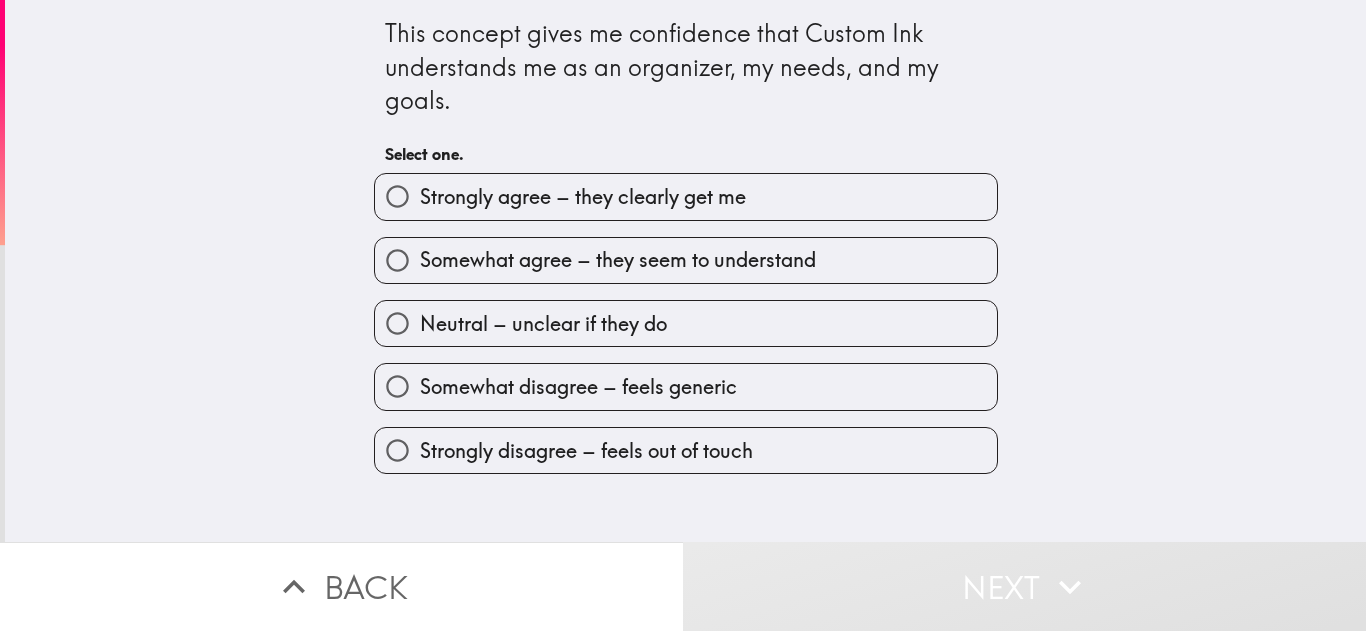 click on "Strongly agree – they clearly get me" at bounding box center [686, 196] 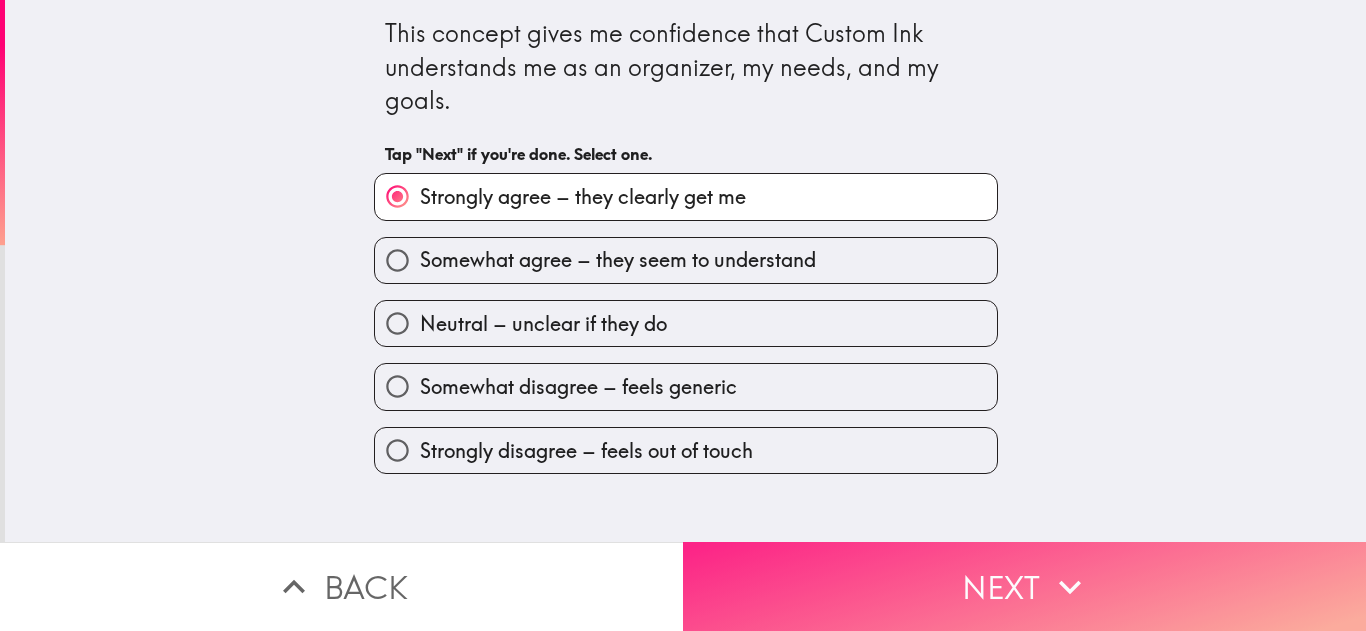 click on "Next" at bounding box center (1024, 586) 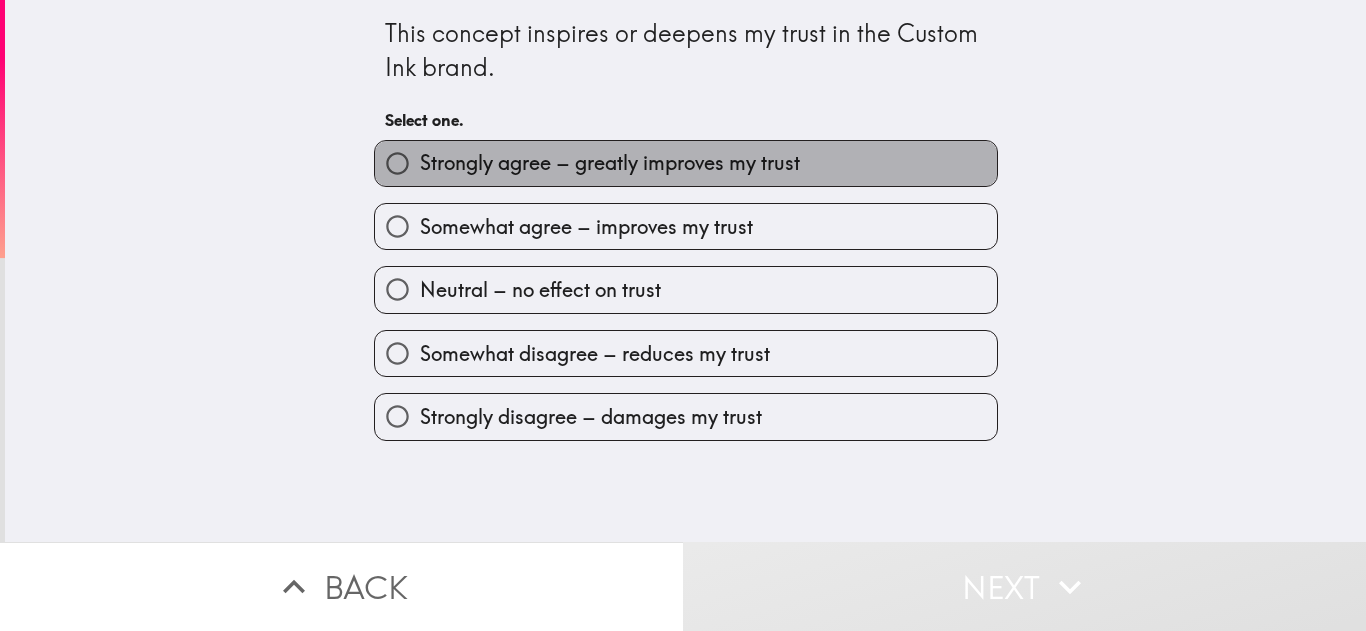 click on "Strongly agree – greatly improves my trust" at bounding box center (686, 163) 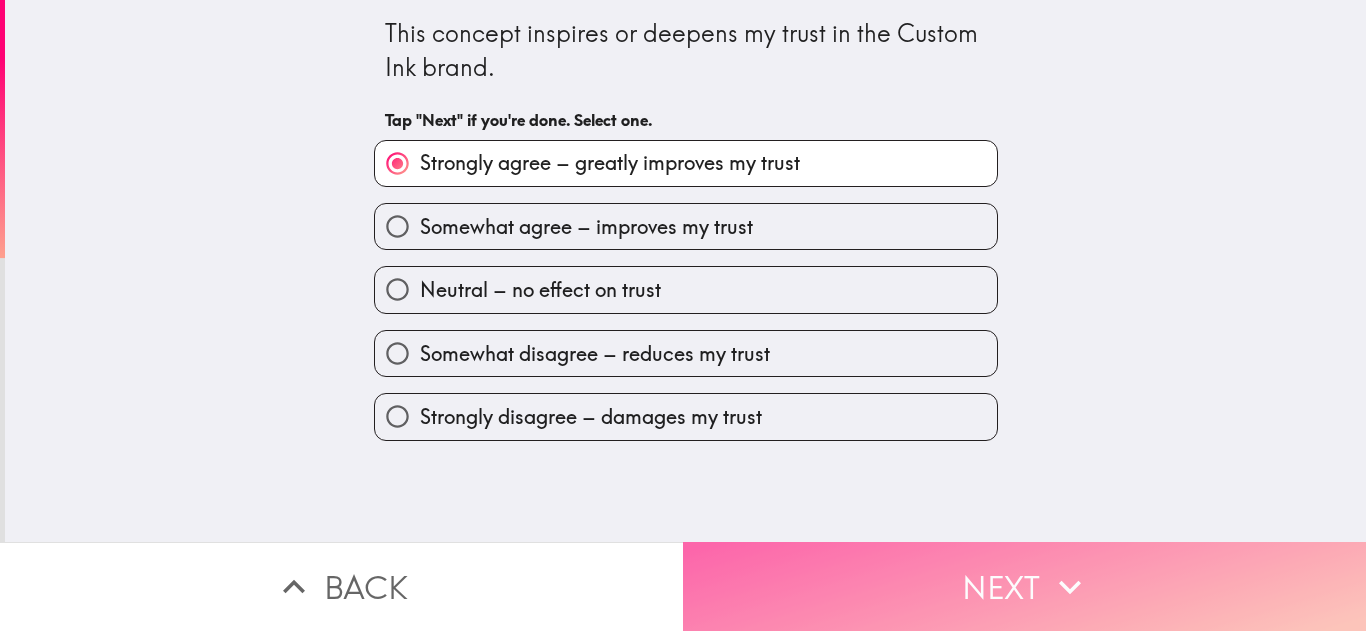 click on "Next" at bounding box center (1024, 586) 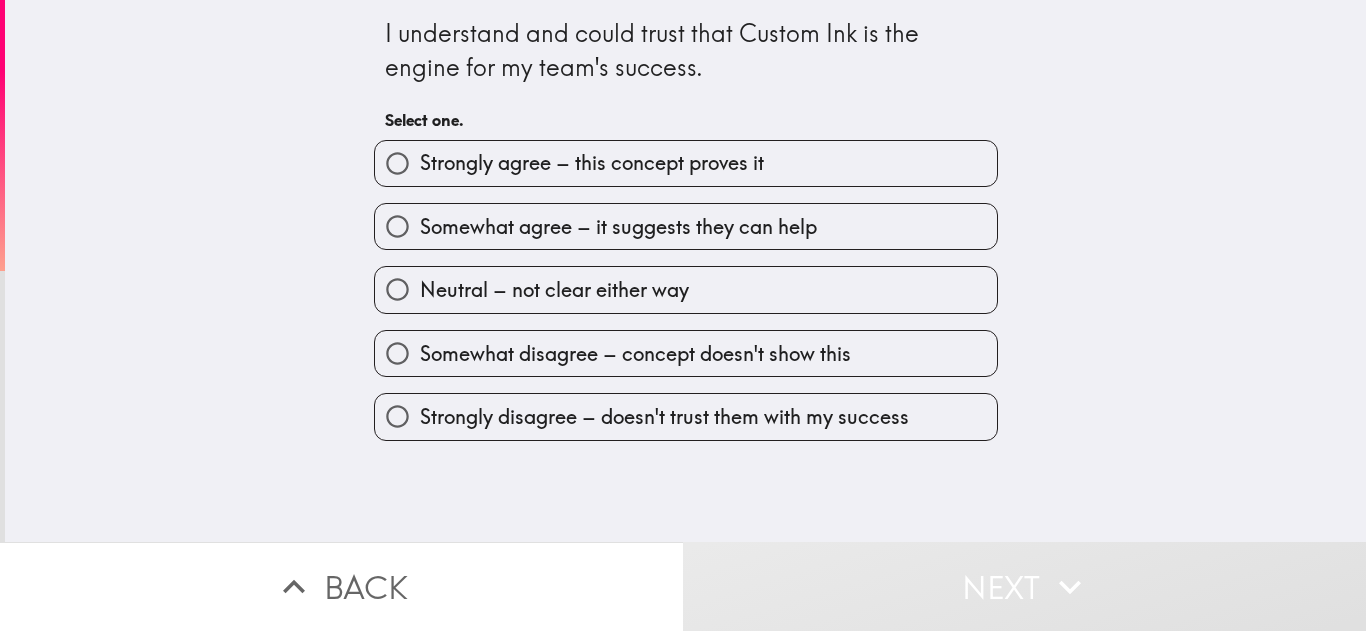 click on "Strongly agree – this concept proves it" at bounding box center (686, 163) 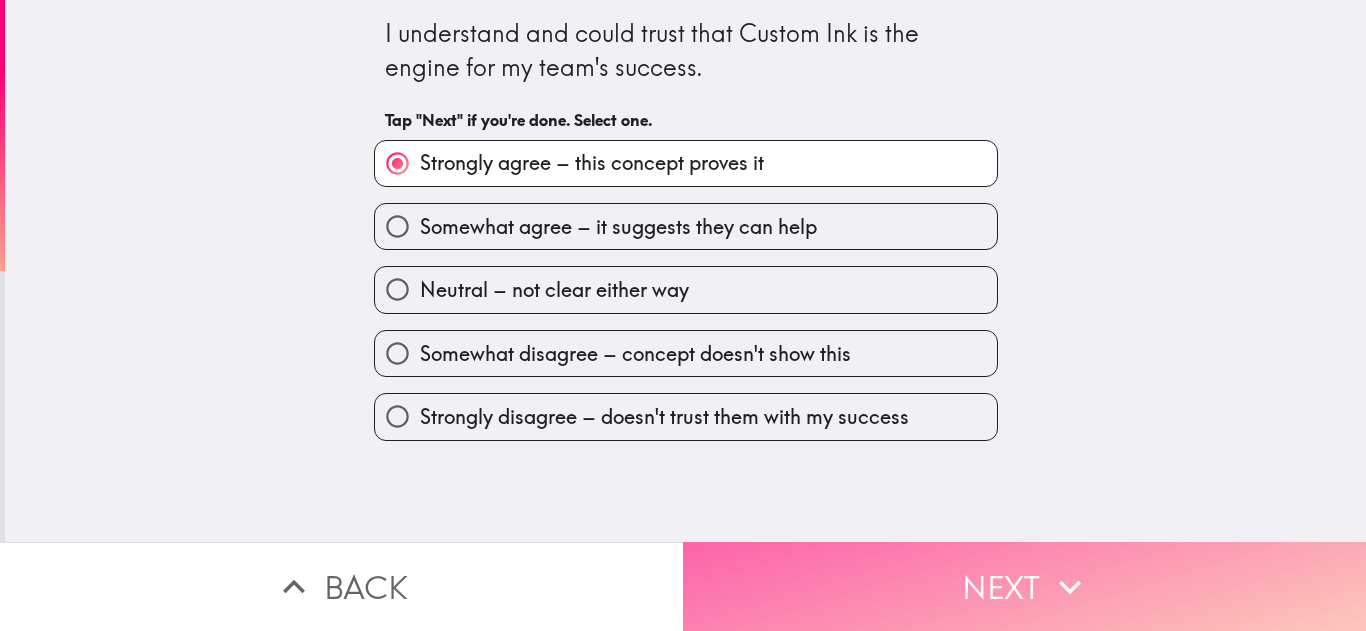 click on "Next" at bounding box center [1024, 586] 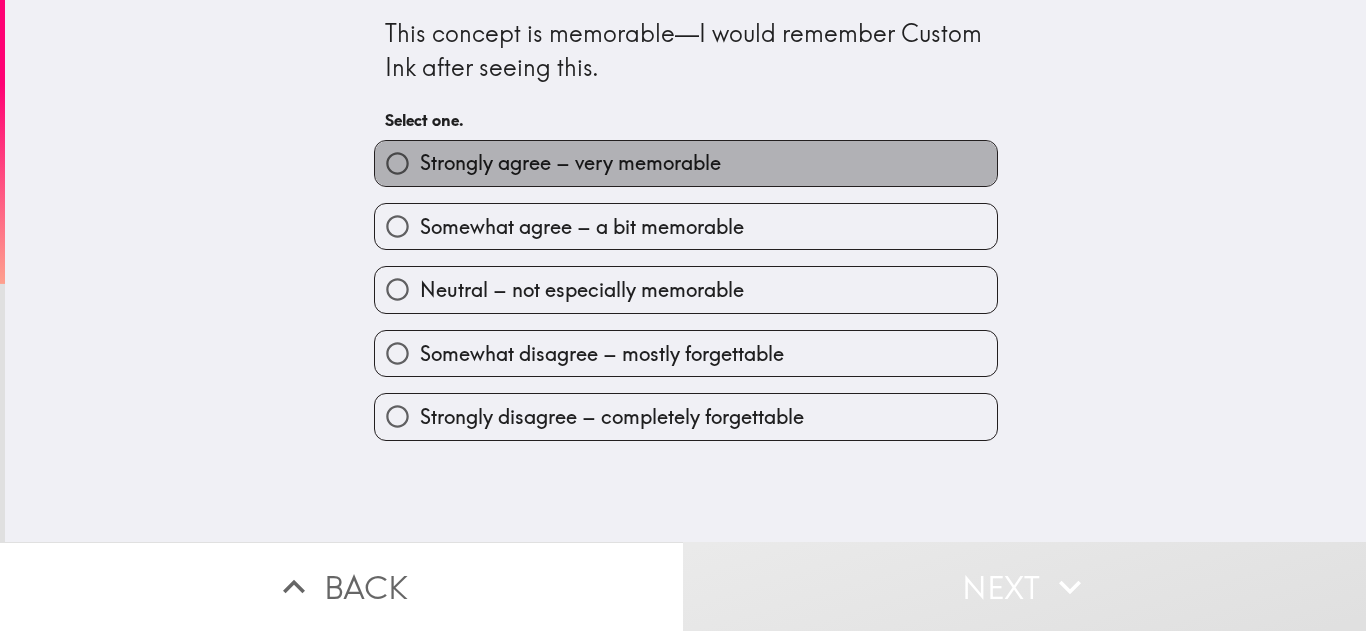 click on "Strongly agree – very memorable" at bounding box center (686, 163) 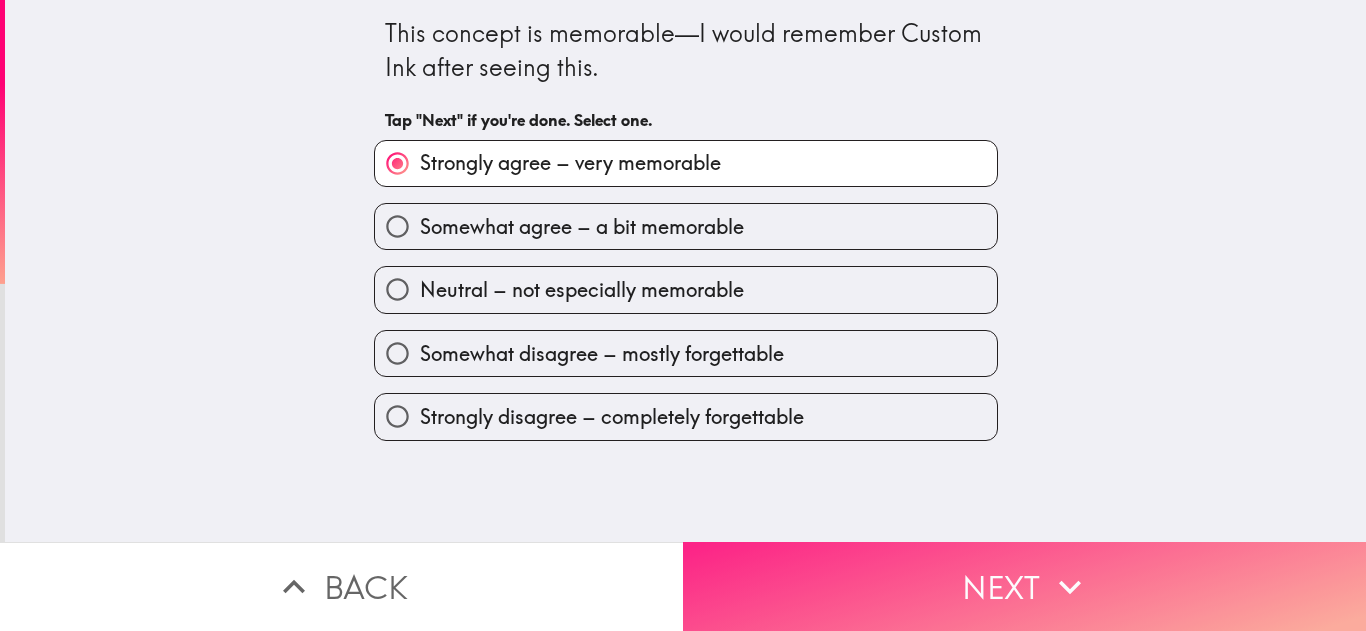 click on "Next" at bounding box center [1024, 586] 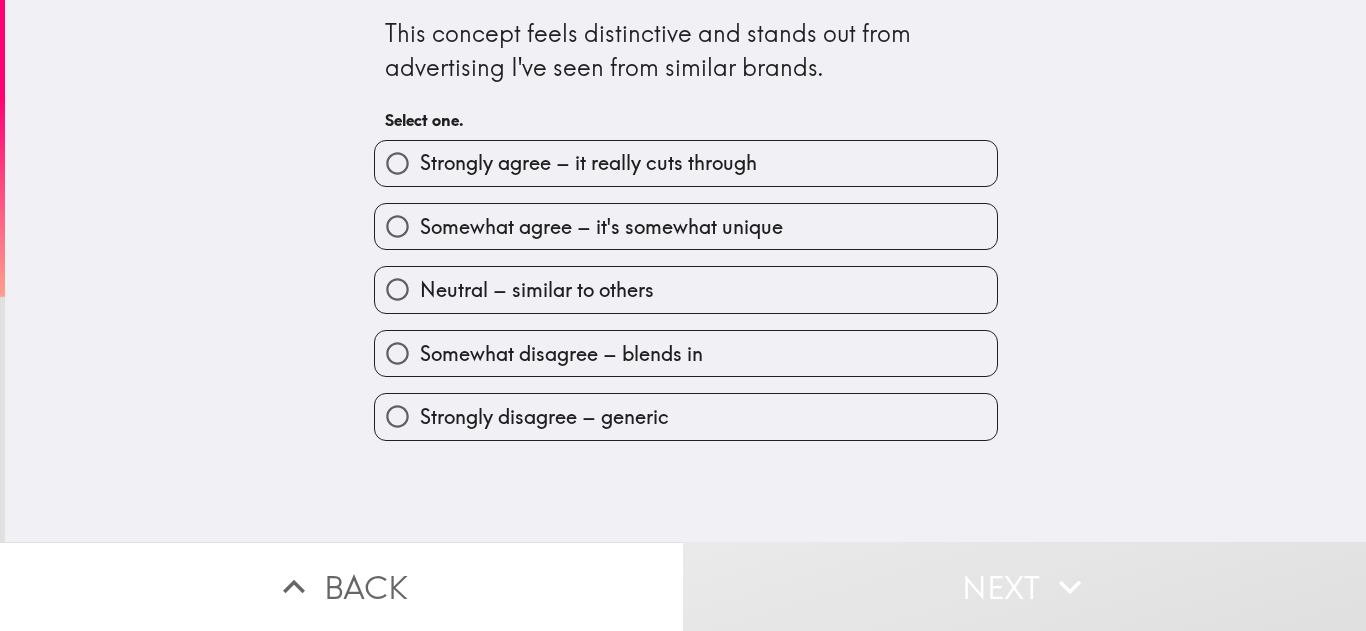 click on "Strongly agree – it really cuts through" at bounding box center (686, 163) 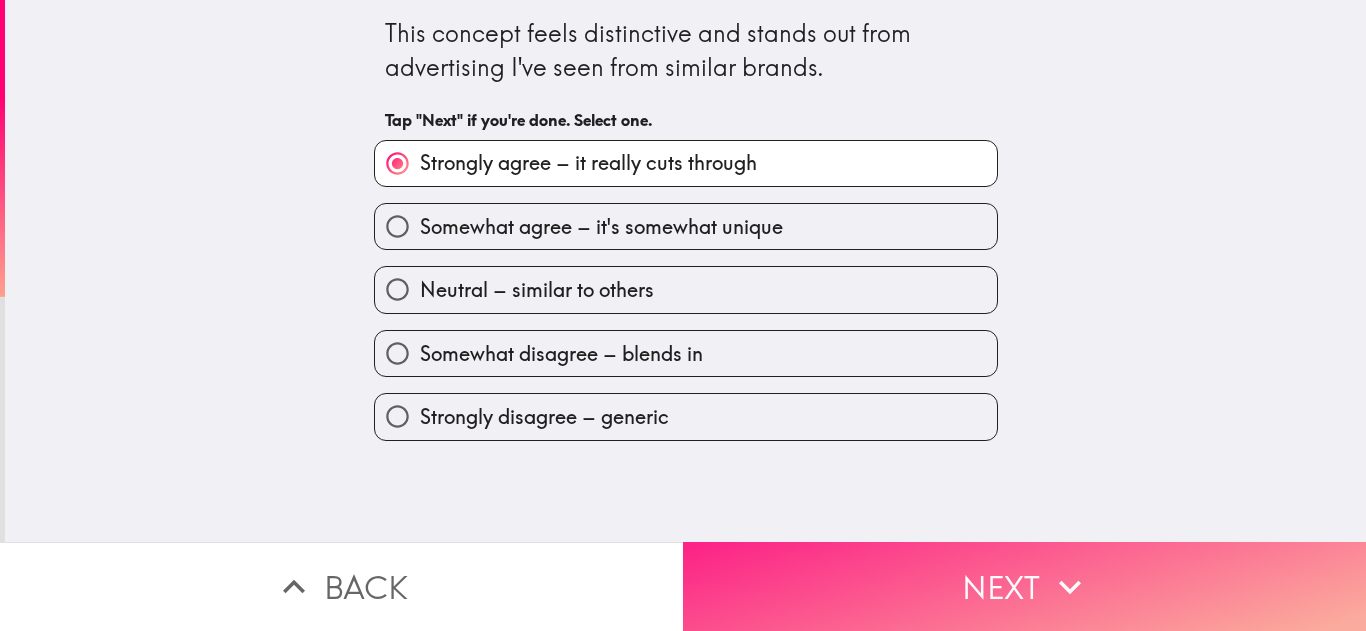 click on "Next" at bounding box center [1024, 586] 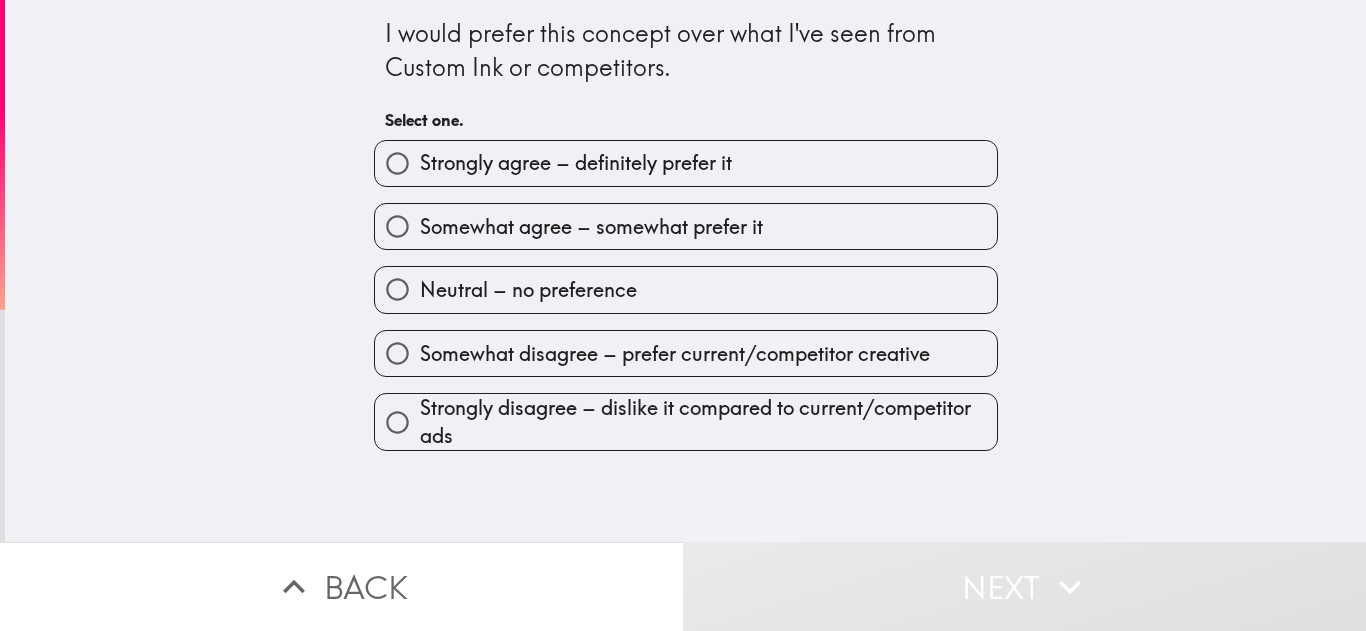 click on "Strongly agree – definitely prefer it" at bounding box center [686, 163] 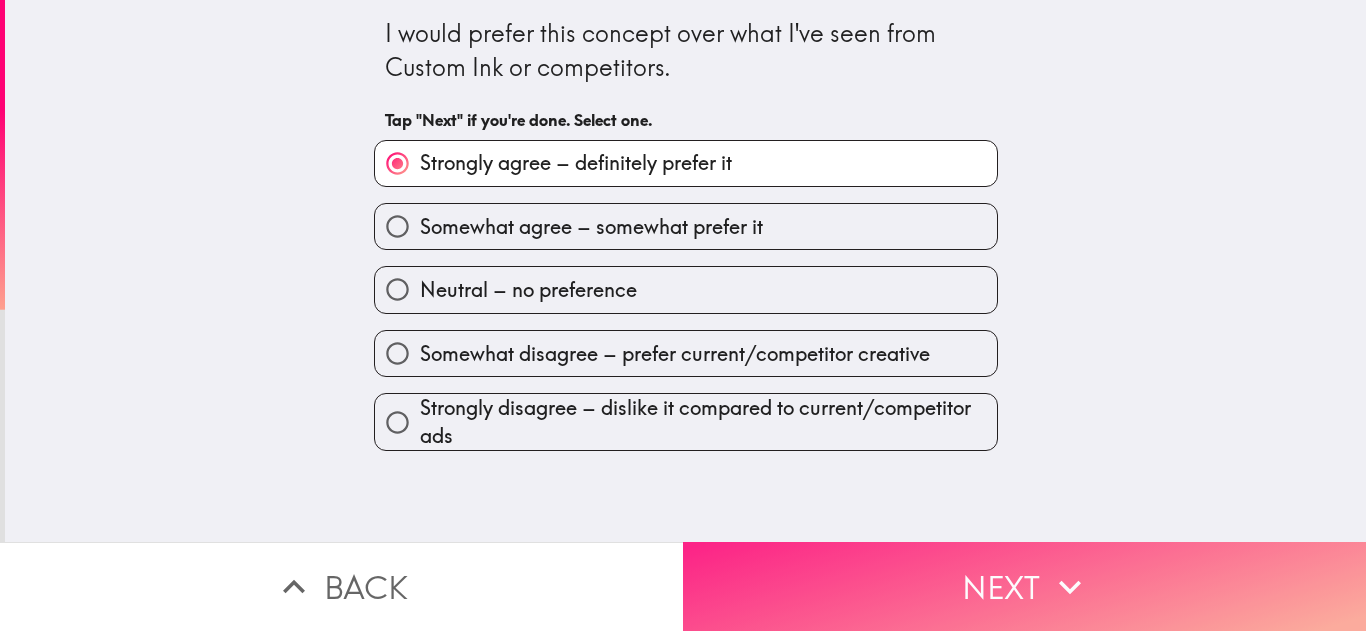 click on "Next" at bounding box center [1024, 586] 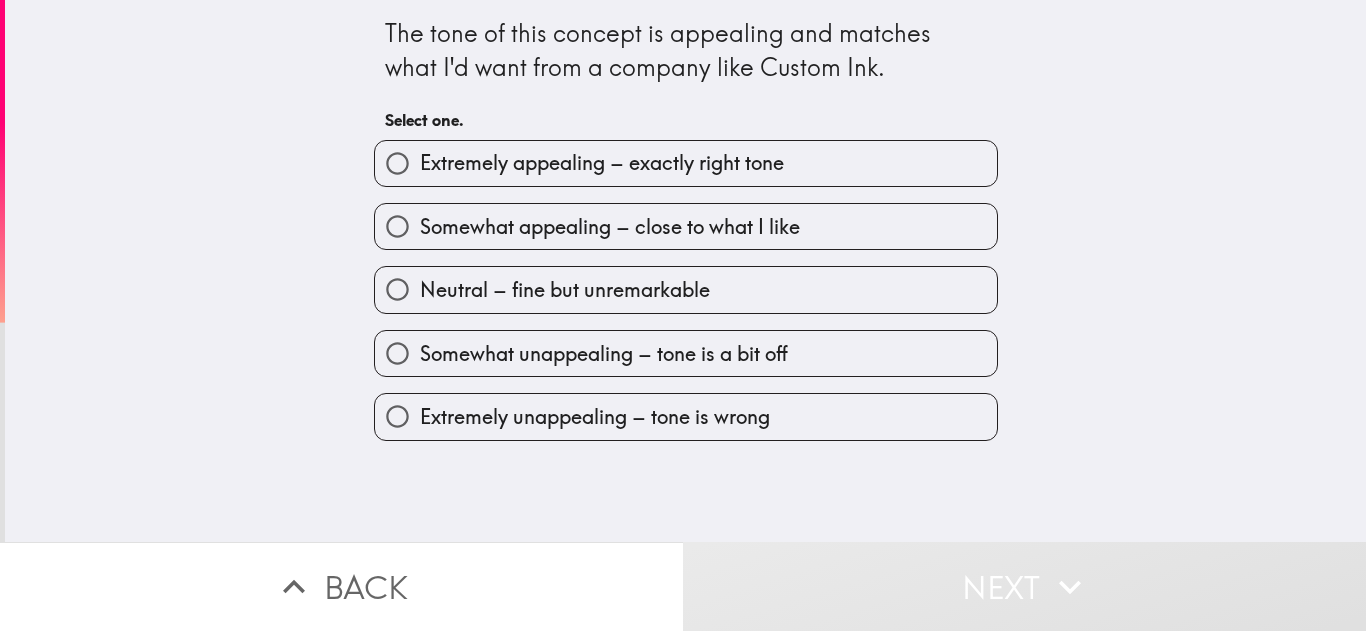click on "Extremely appealing – exactly right tone" at bounding box center (686, 163) 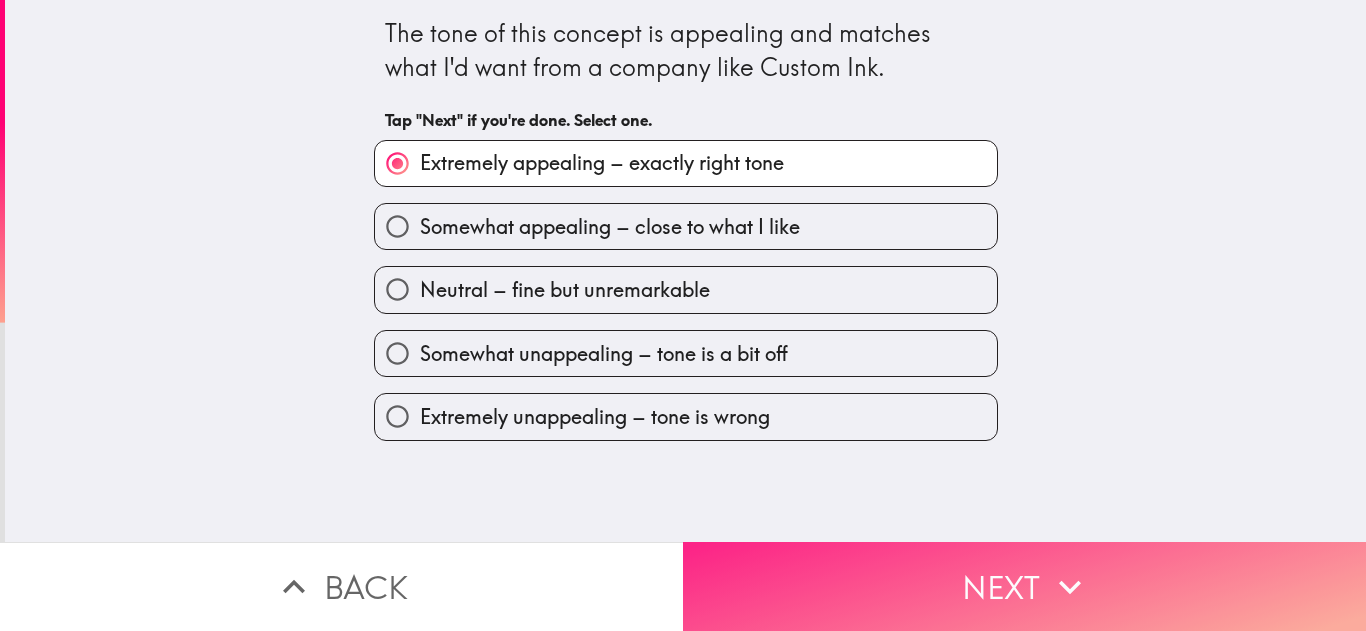 click on "Next" at bounding box center [1024, 586] 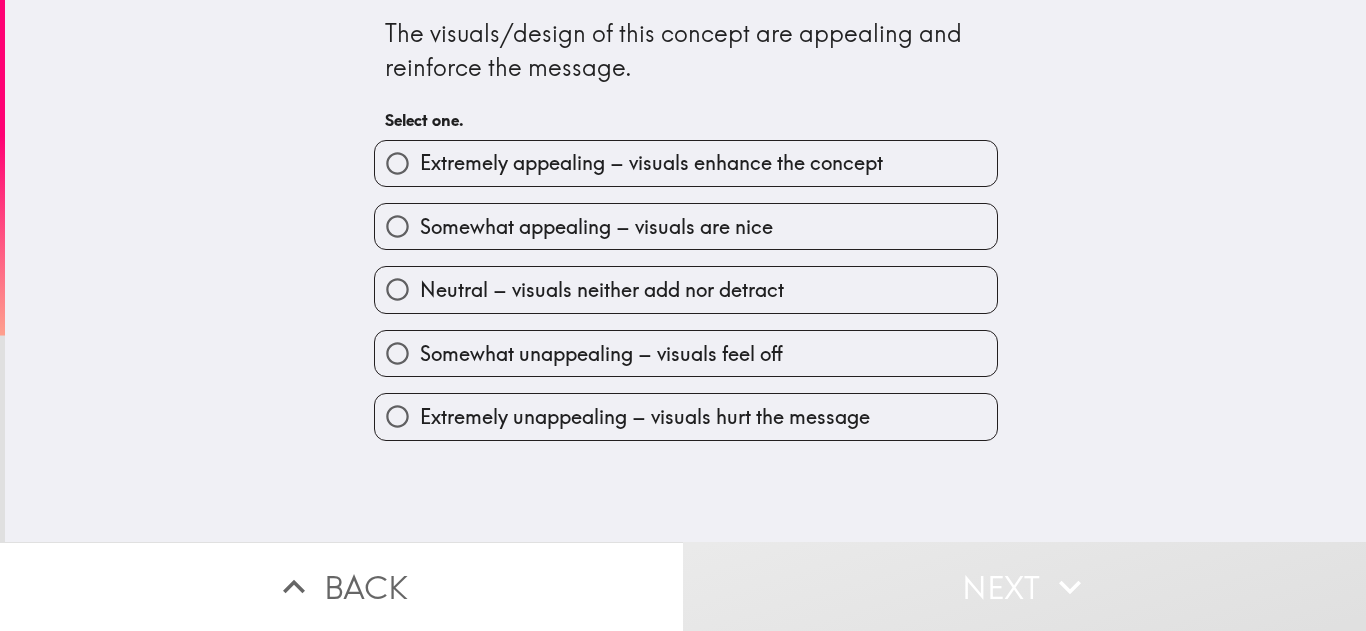 click on "Extremely appealing – visuals enhance the concept" at bounding box center [651, 163] 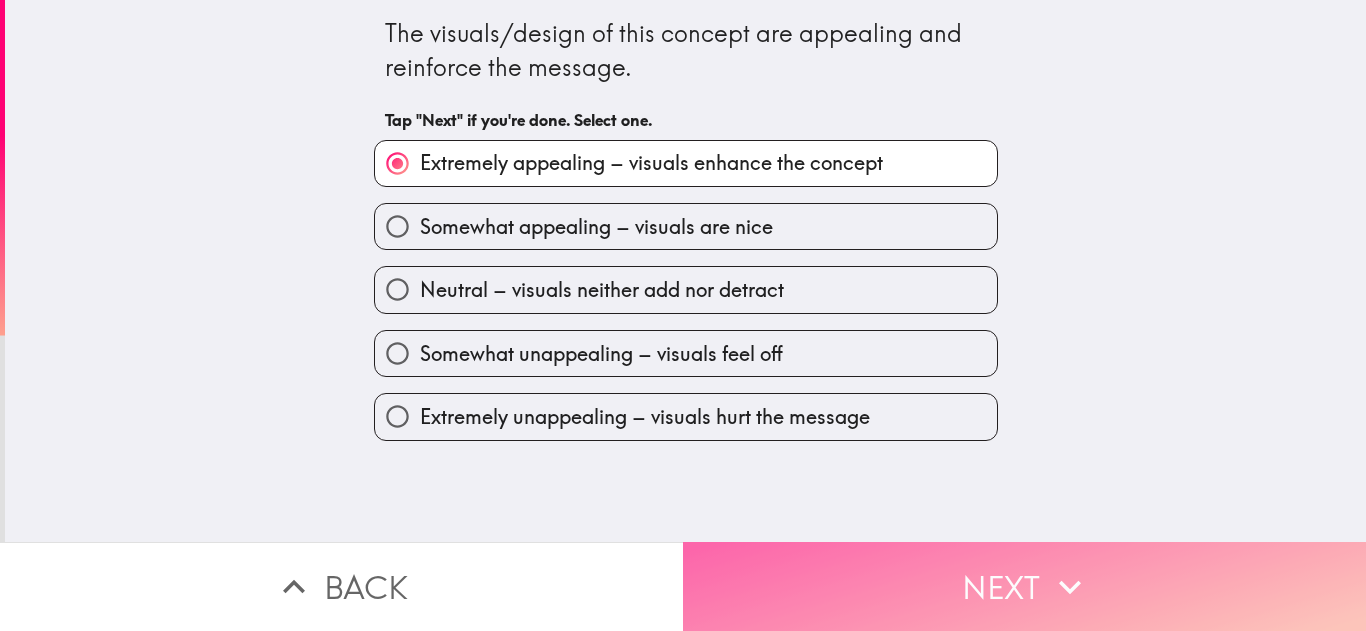 click on "Next" at bounding box center (1024, 586) 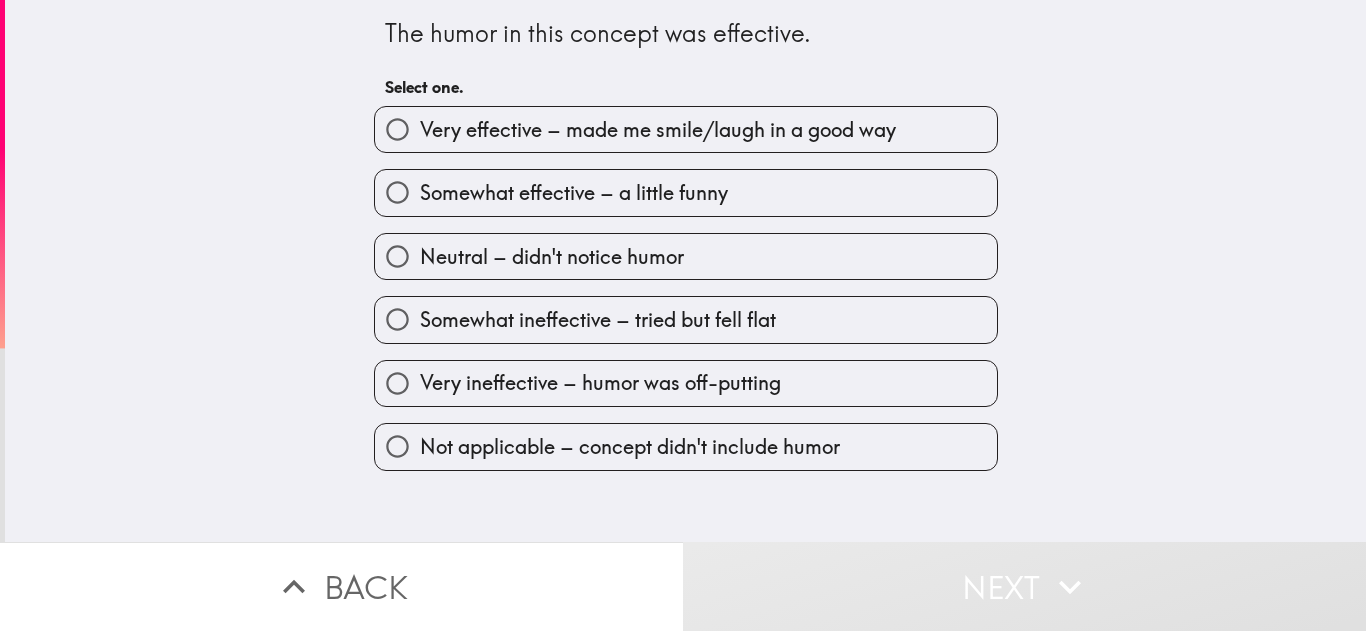 click on "Very effective – made me smile/laugh in a good way" at bounding box center (658, 130) 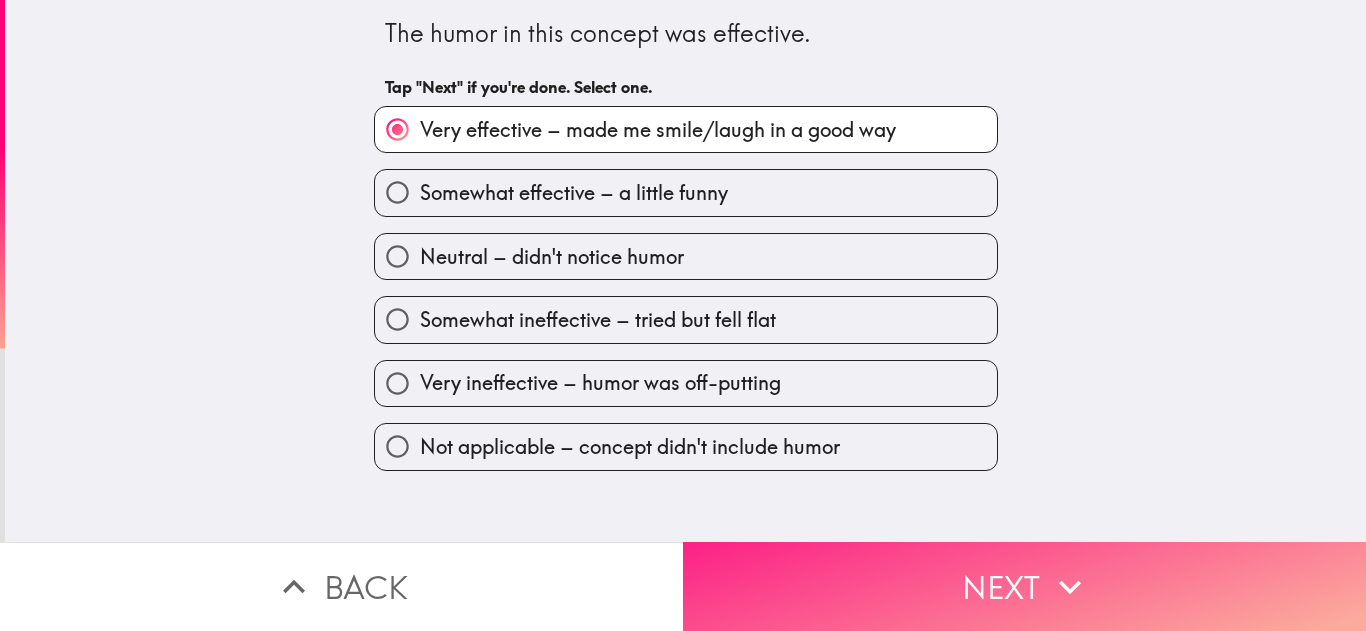 click on "Next" at bounding box center (1024, 586) 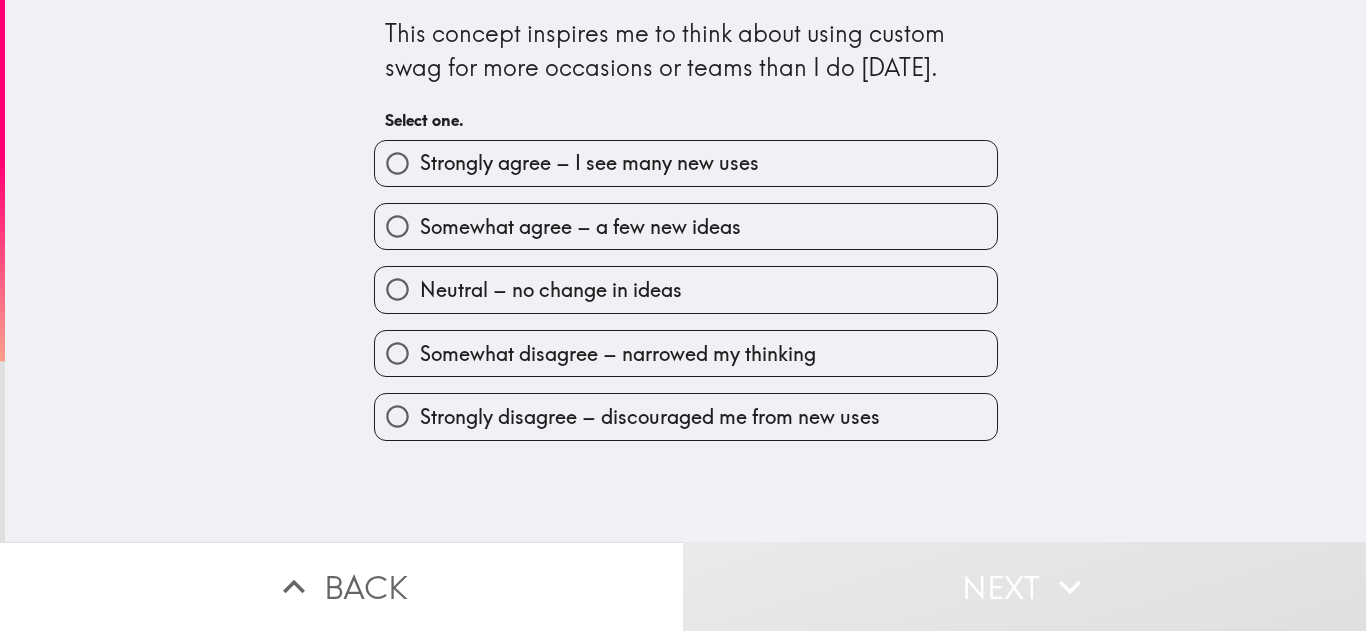 click on "Strongly agree – I see many new uses" at bounding box center (686, 163) 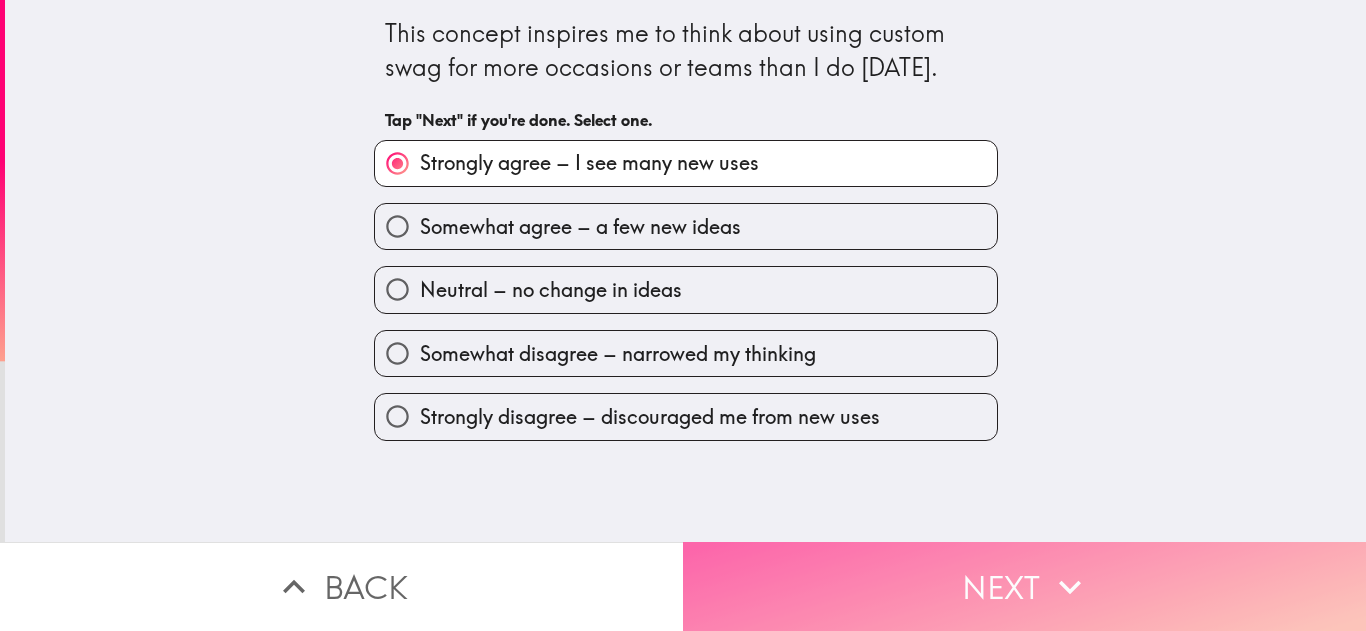 click 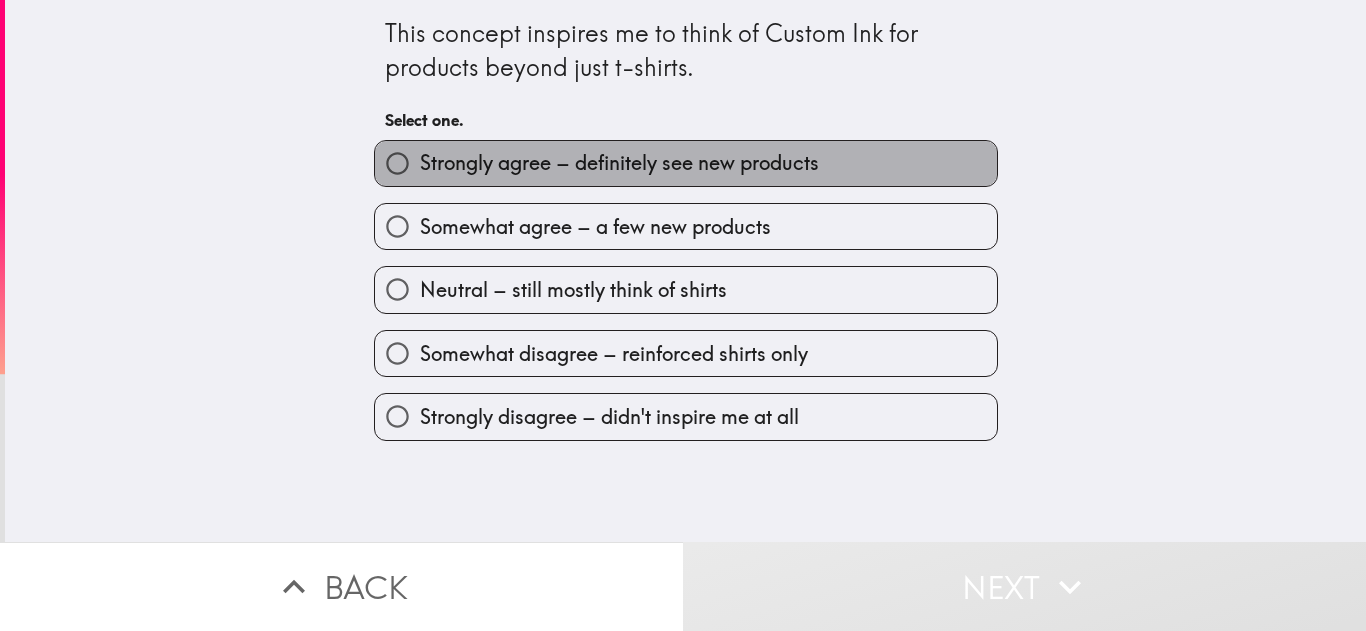 click on "Strongly agree – definitely see new products" at bounding box center (686, 163) 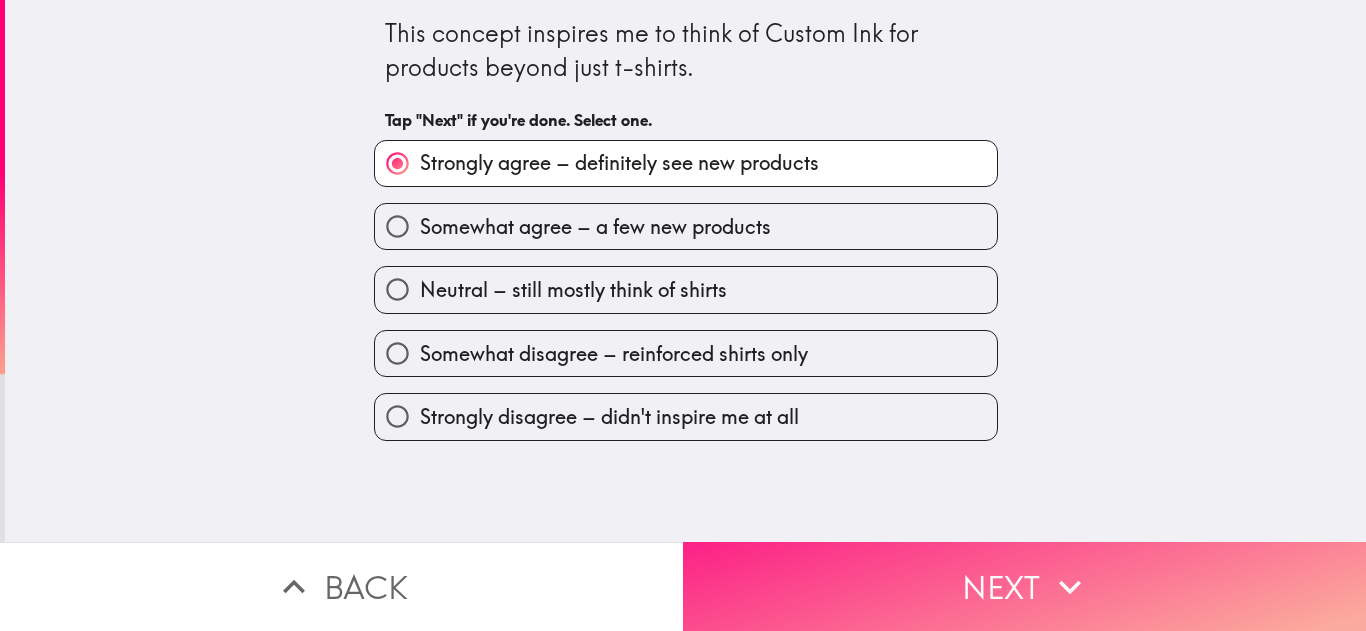 click on "Next" at bounding box center (1024, 586) 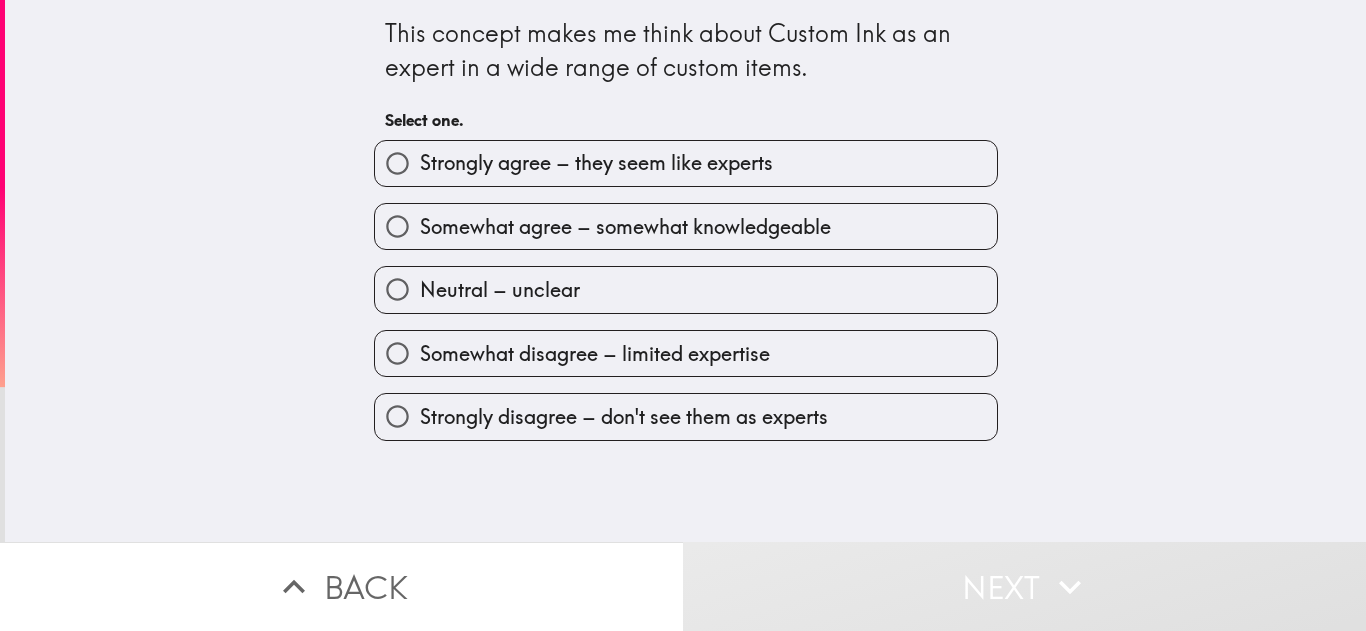 click on "Strongly agree – they seem like experts" at bounding box center (686, 163) 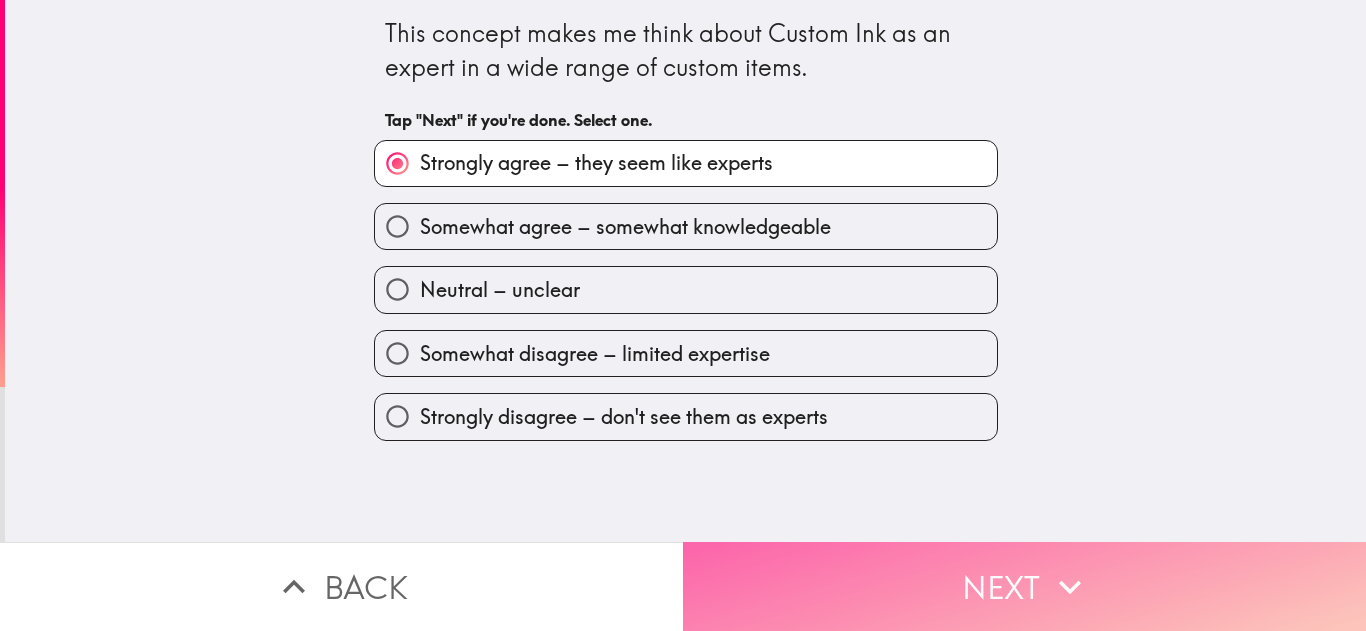 click on "Next" at bounding box center [1024, 586] 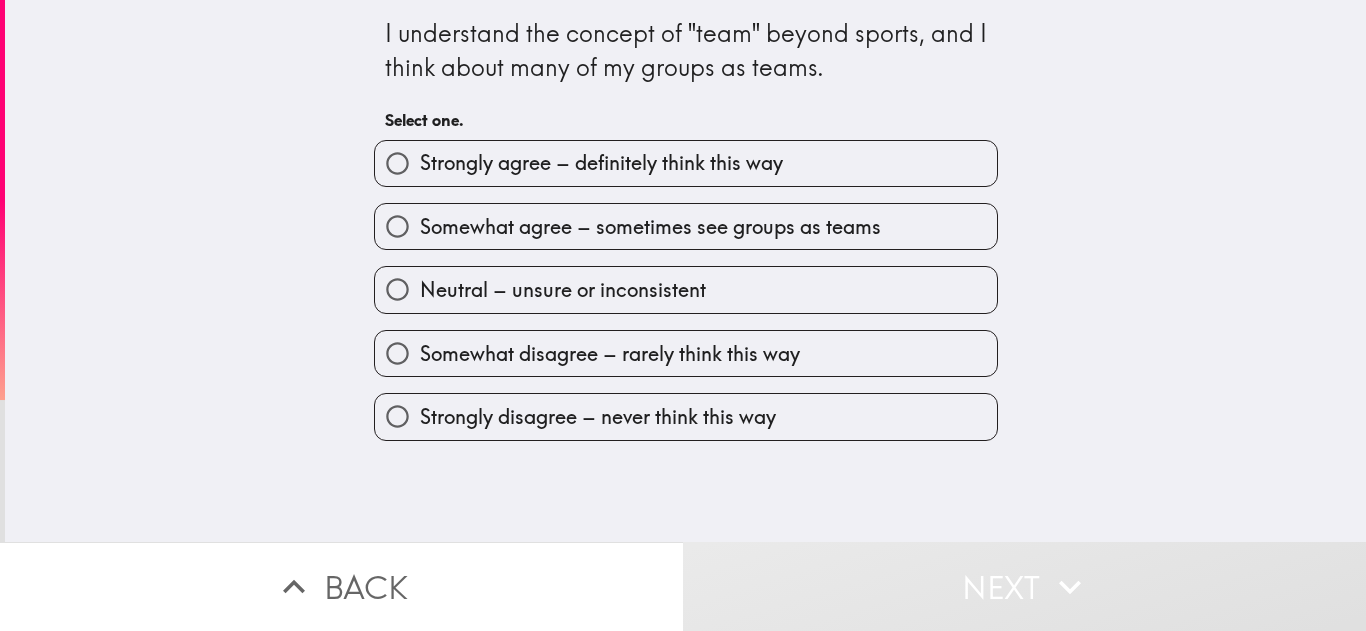 click on "Strongly agree – definitely think this way" at bounding box center [686, 163] 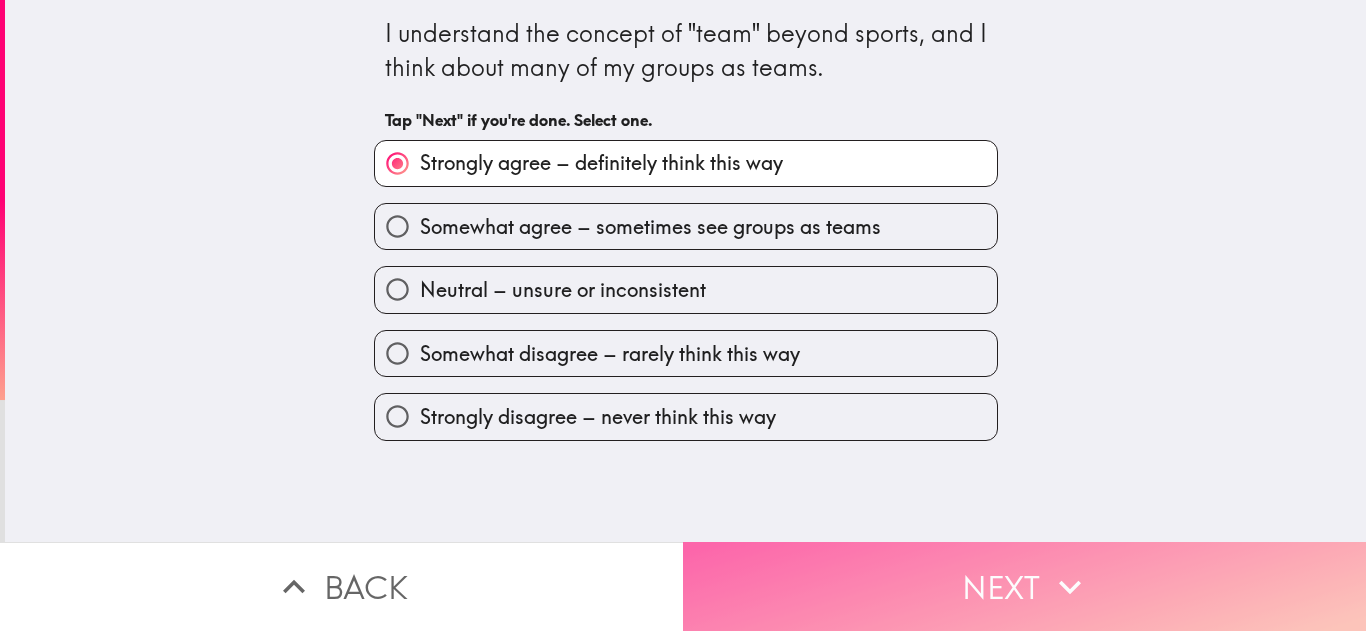 click on "Next" at bounding box center (1024, 586) 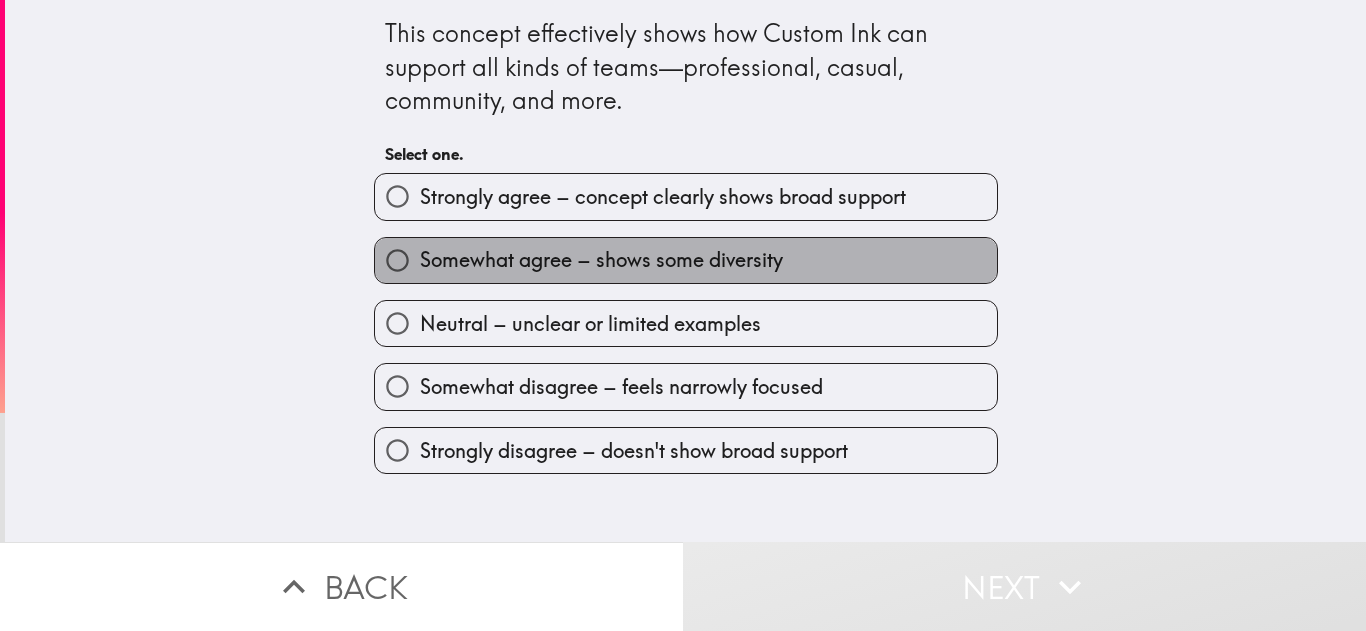 click on "Somewhat agree – shows some diversity" at bounding box center [601, 260] 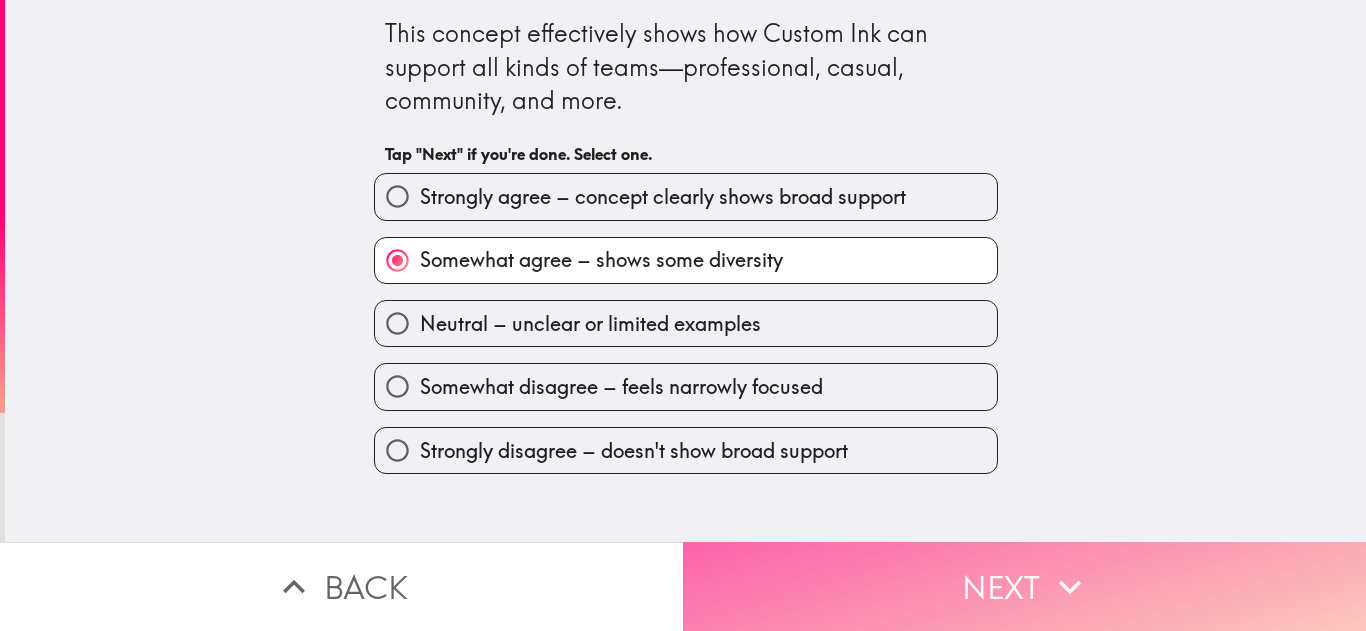 click on "Next" at bounding box center (1024, 586) 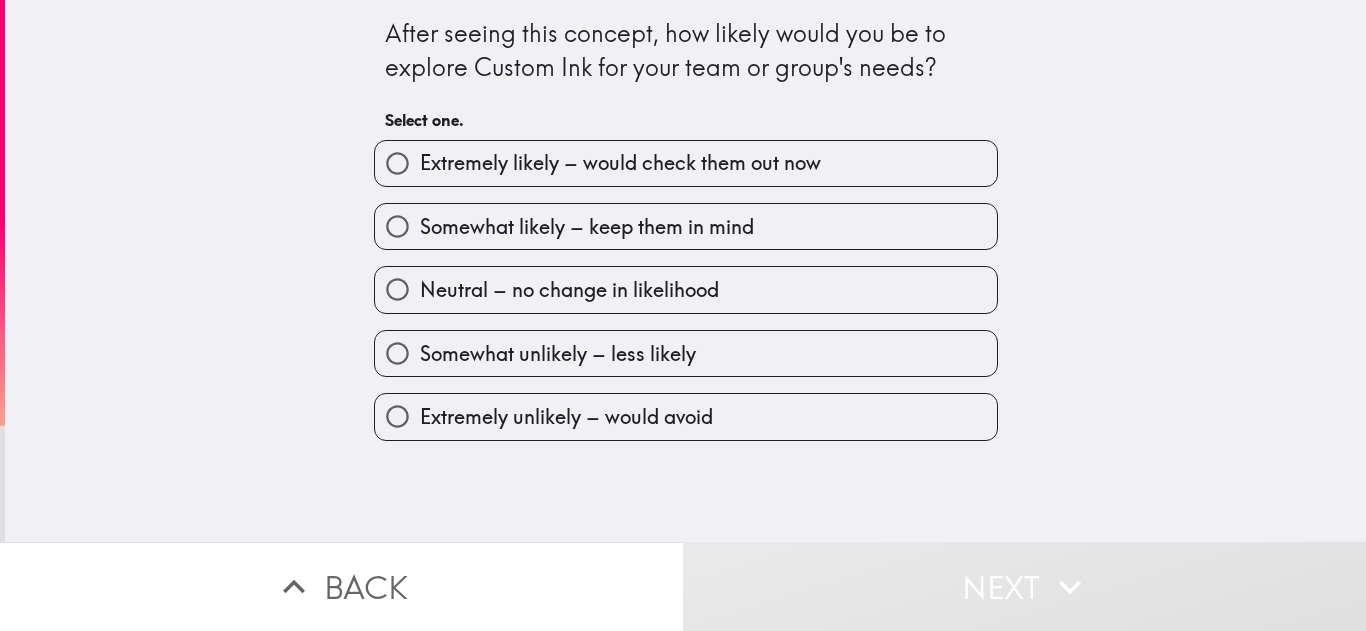click on "Extremely likely – would check them out now" at bounding box center [686, 163] 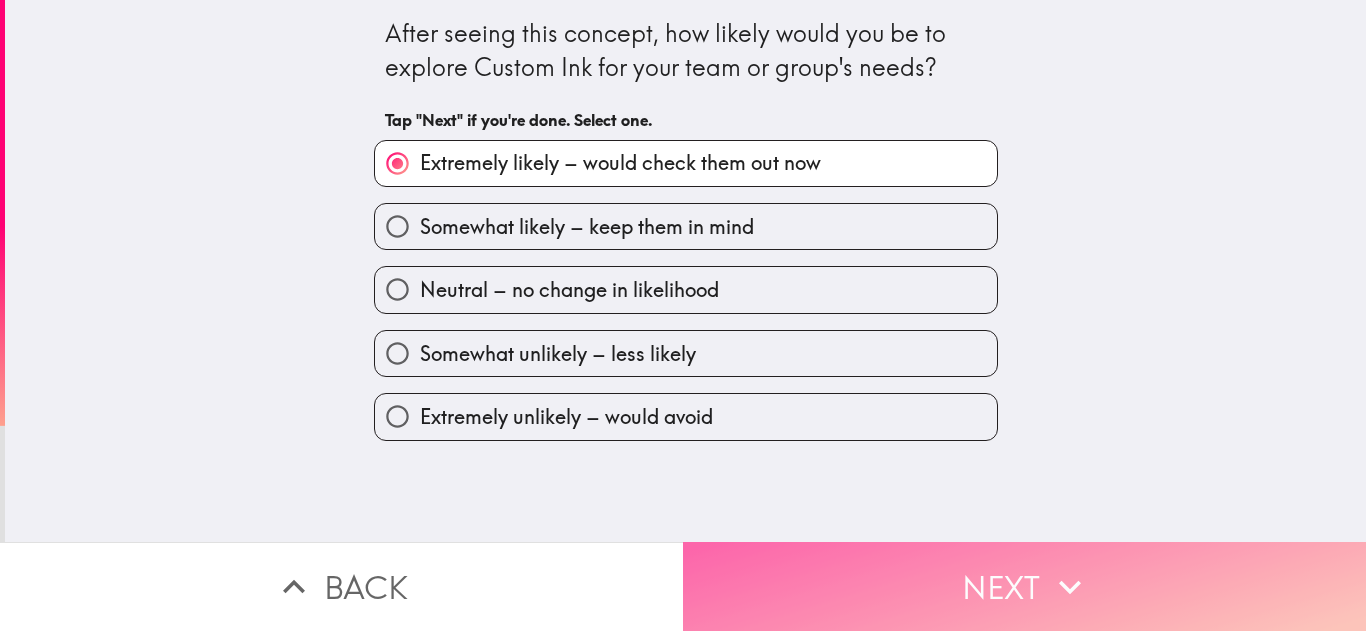 click on "Next" at bounding box center [1024, 586] 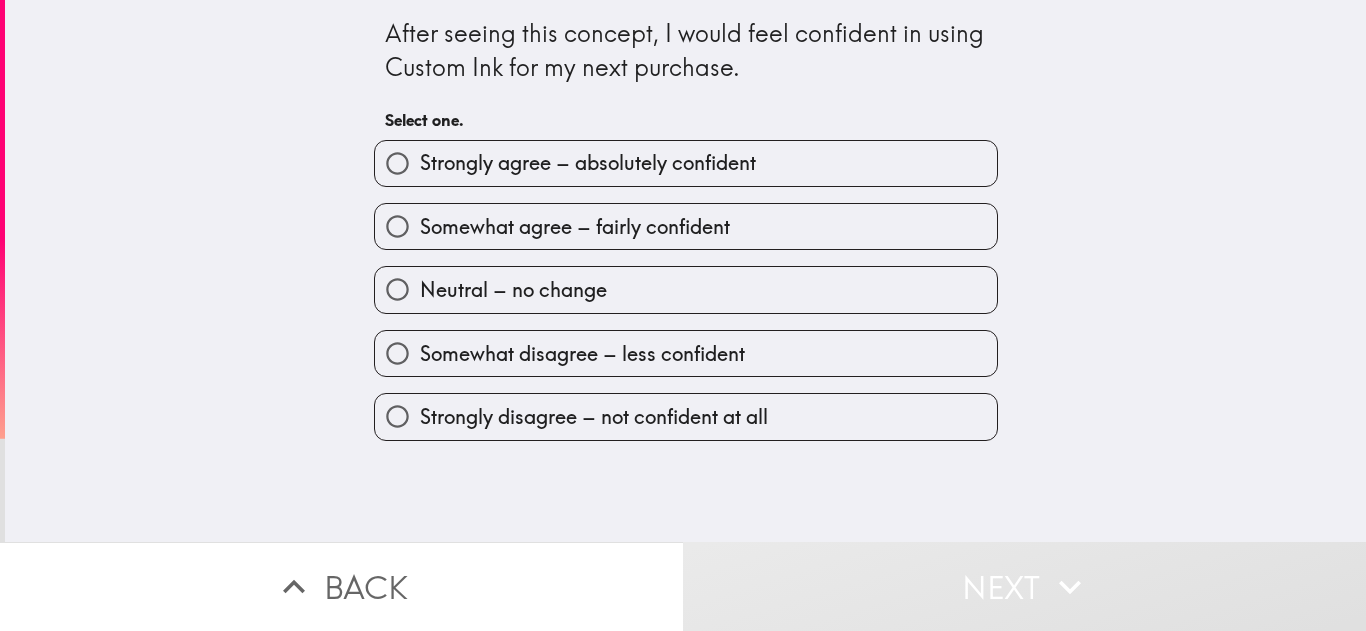 click on "Somewhat agree – fairly confident" at bounding box center (686, 226) 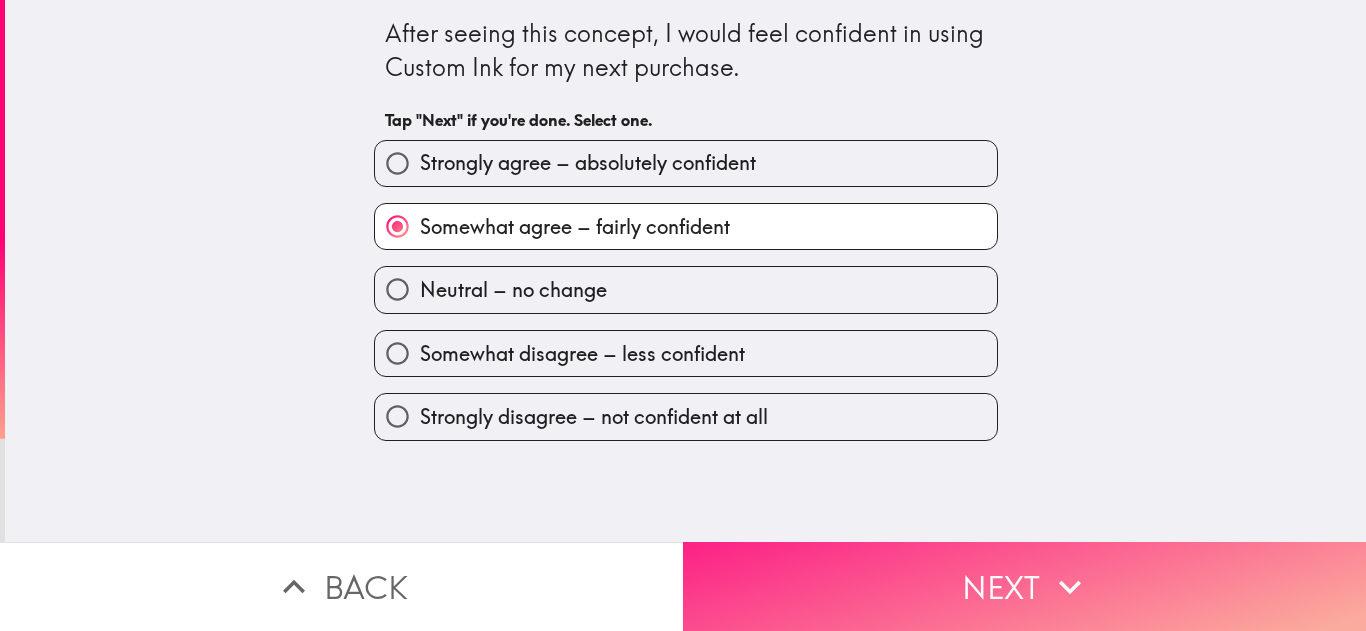 click on "Next" at bounding box center (1024, 586) 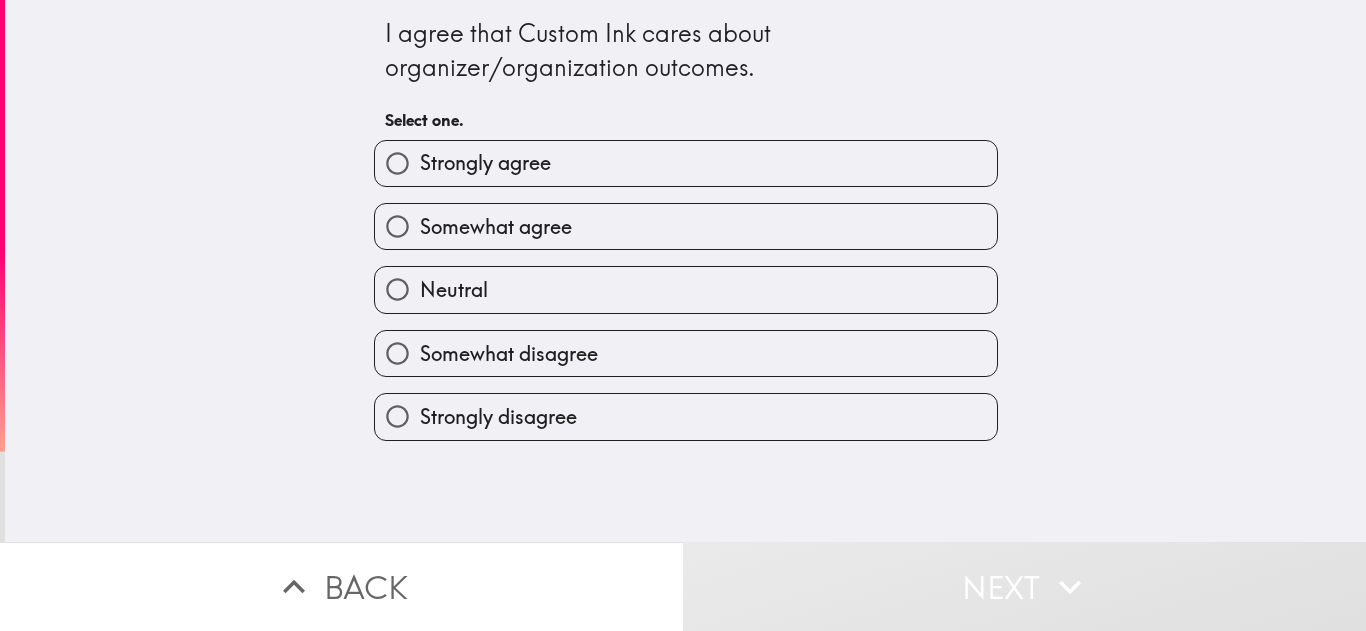 click on "Strongly agree" at bounding box center [485, 163] 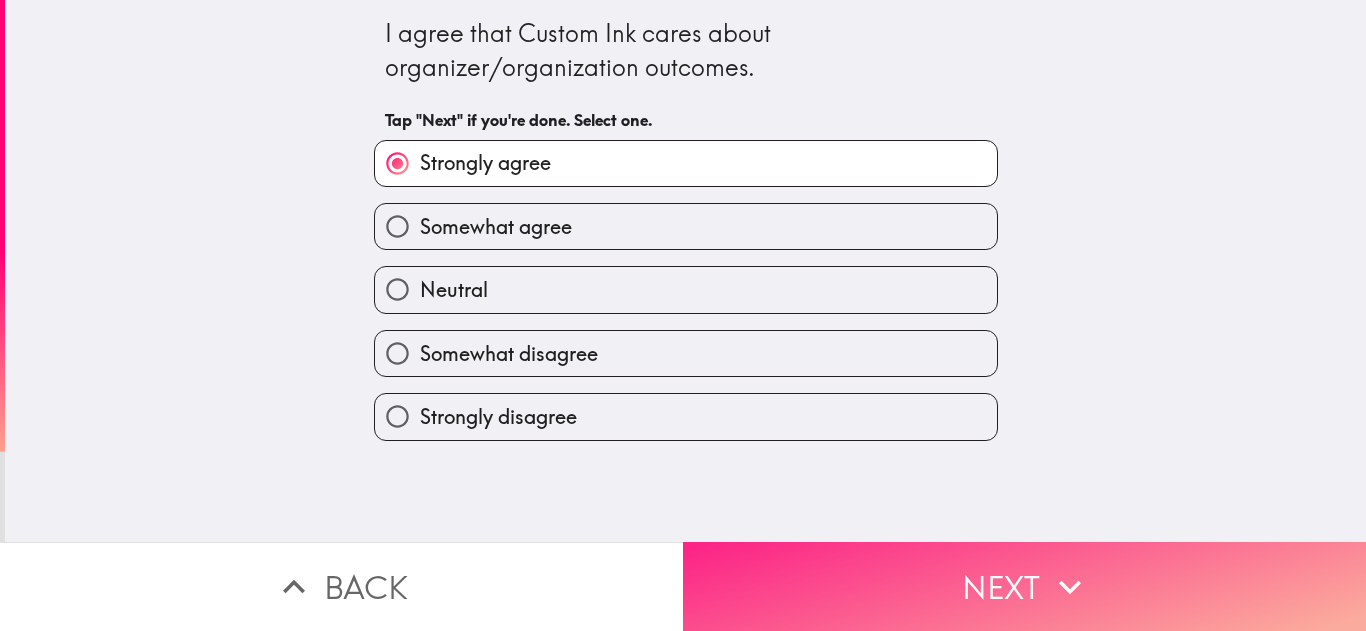 click on "Next" at bounding box center (1024, 586) 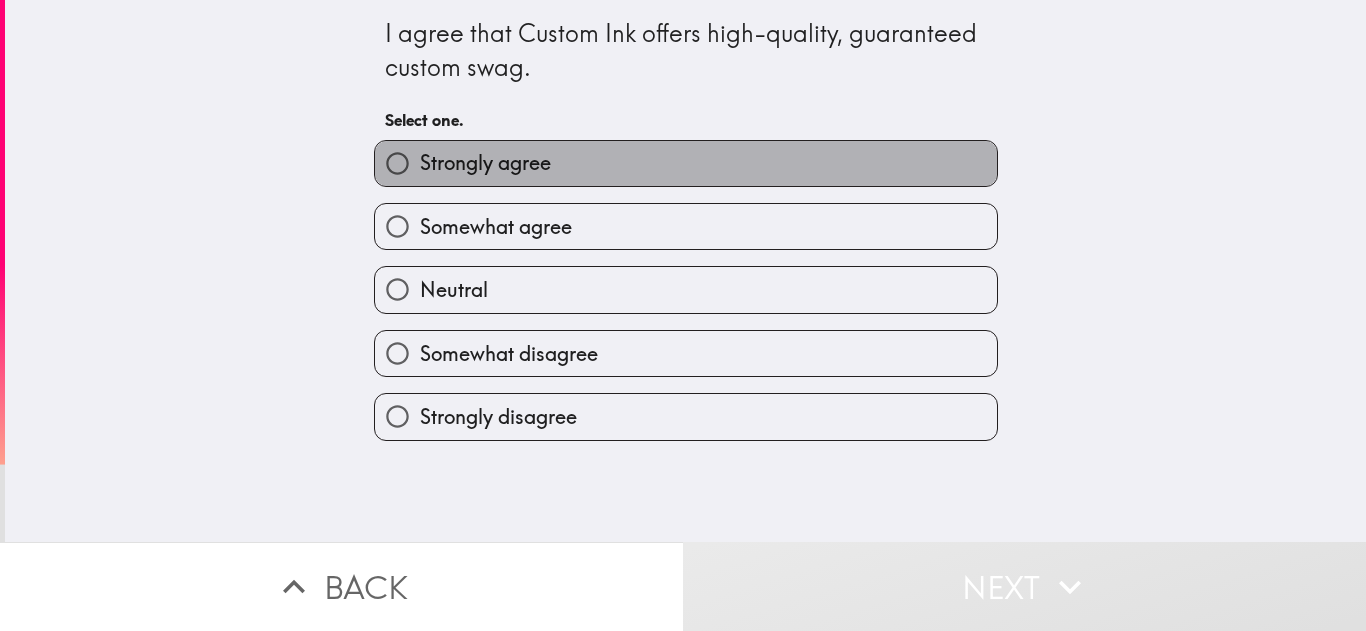 click on "Strongly agree" at bounding box center [686, 163] 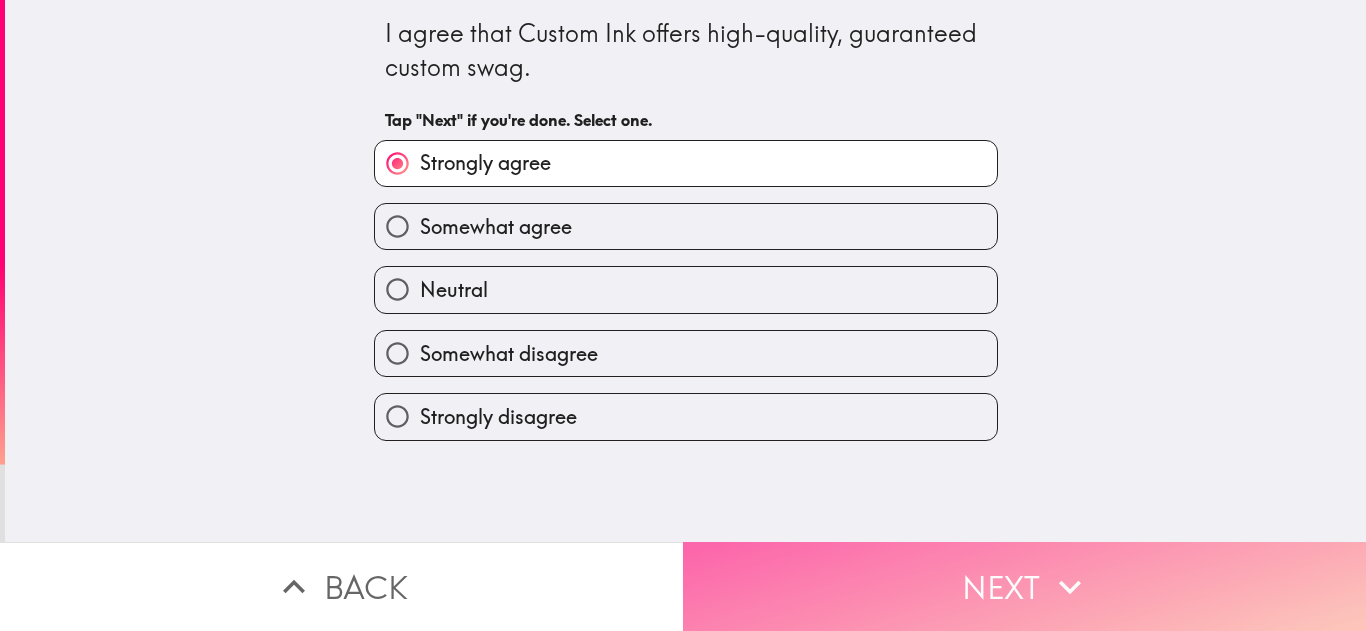 click on "Next" at bounding box center (1024, 586) 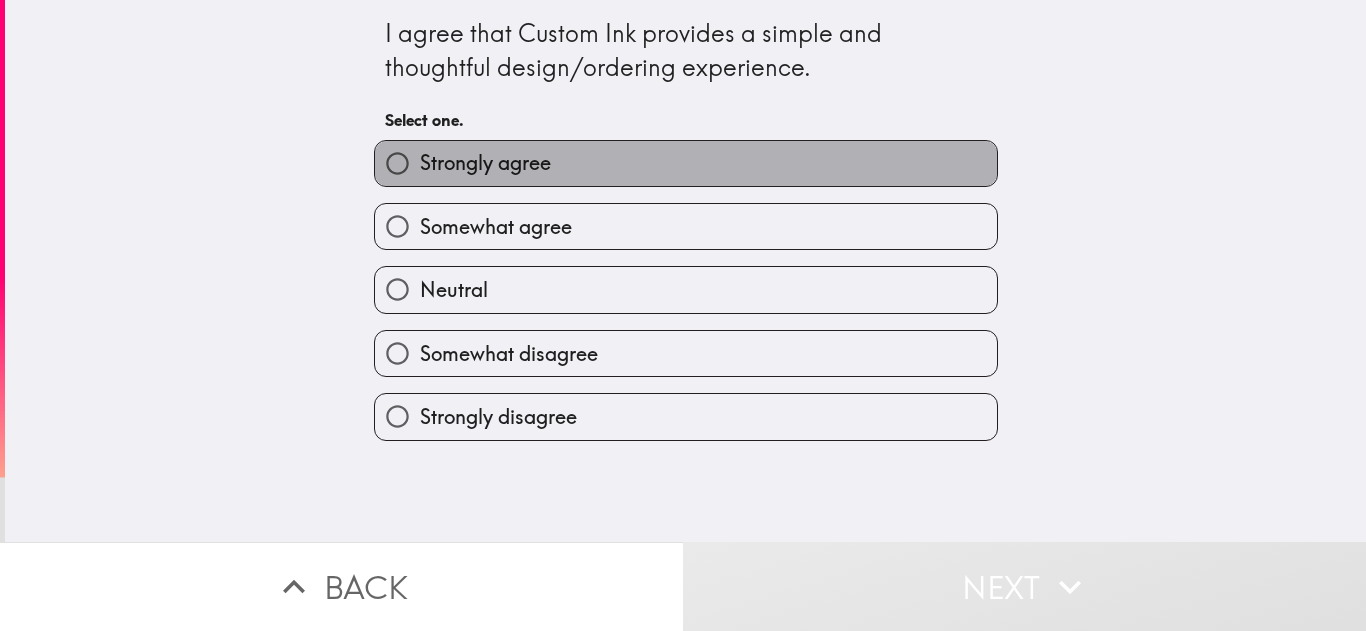 click on "Strongly agree" at bounding box center (686, 163) 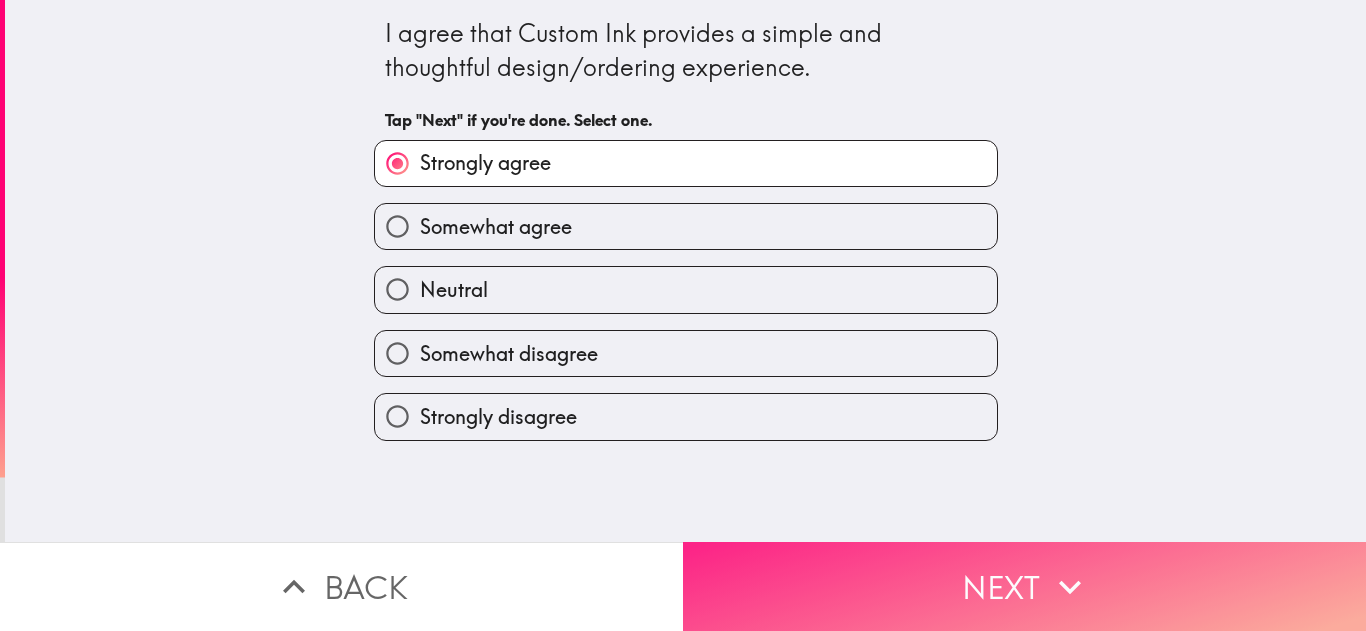 click on "Next" at bounding box center [1024, 586] 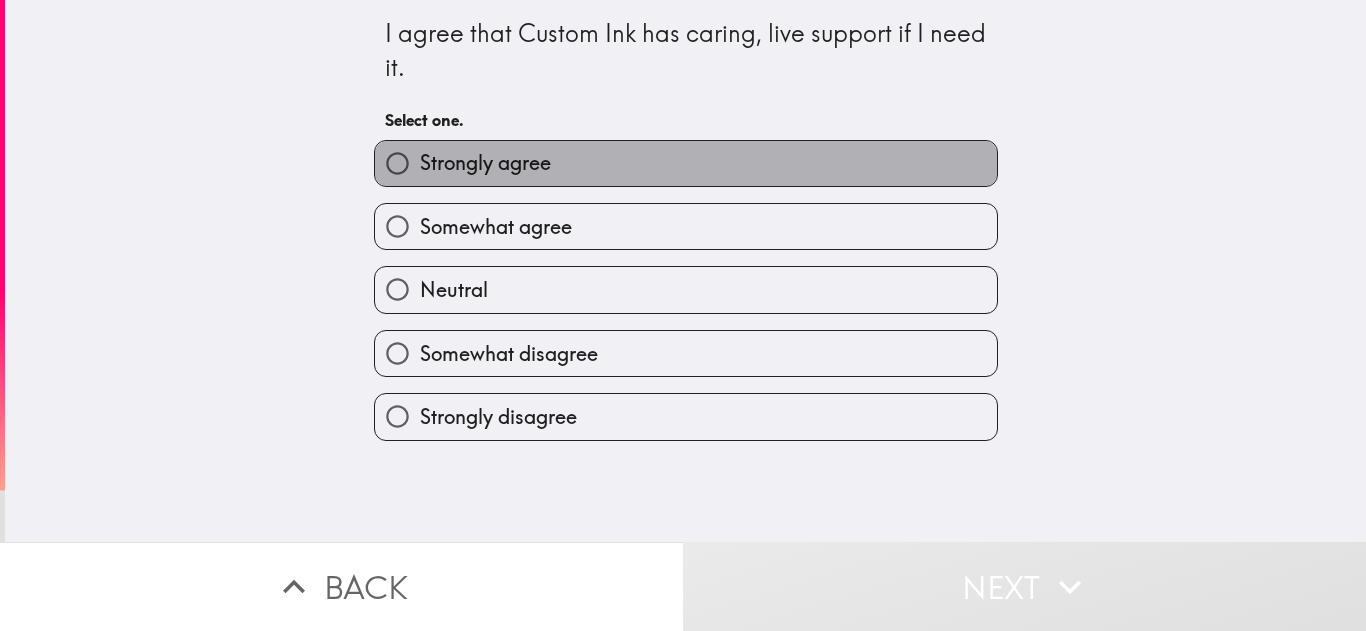 click on "Strongly agree" at bounding box center (686, 163) 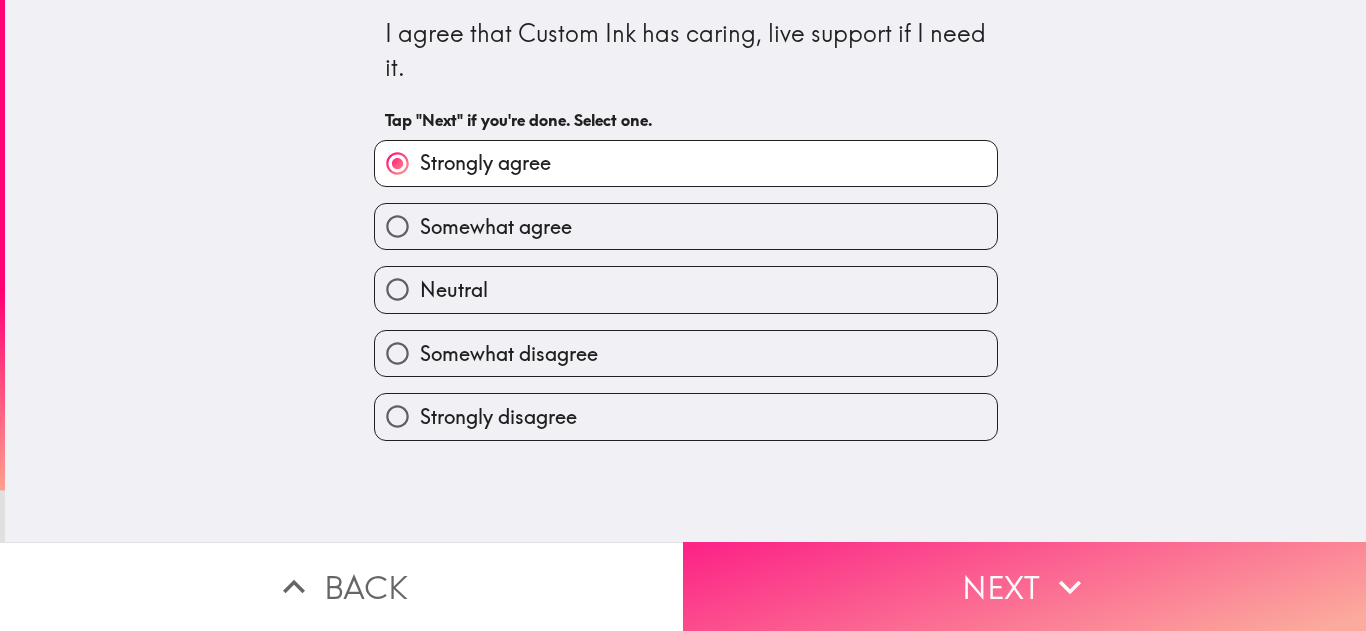 click on "Next" at bounding box center (1024, 586) 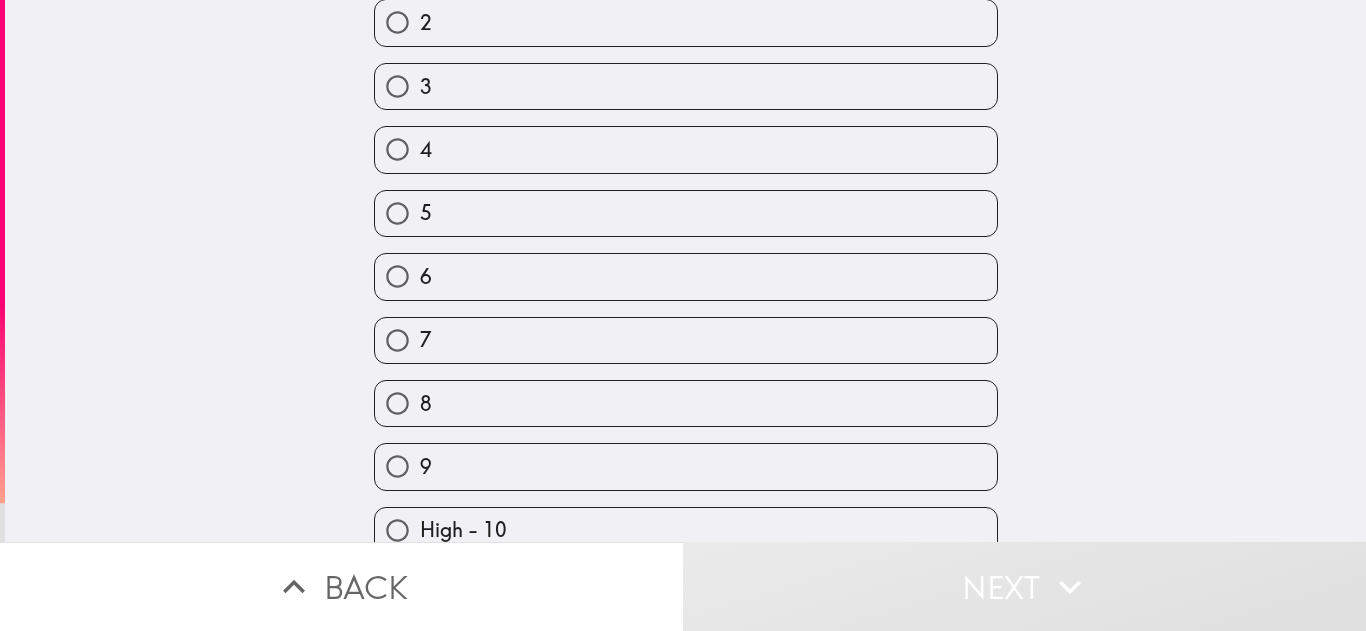 scroll, scrollTop: 197, scrollLeft: 0, axis: vertical 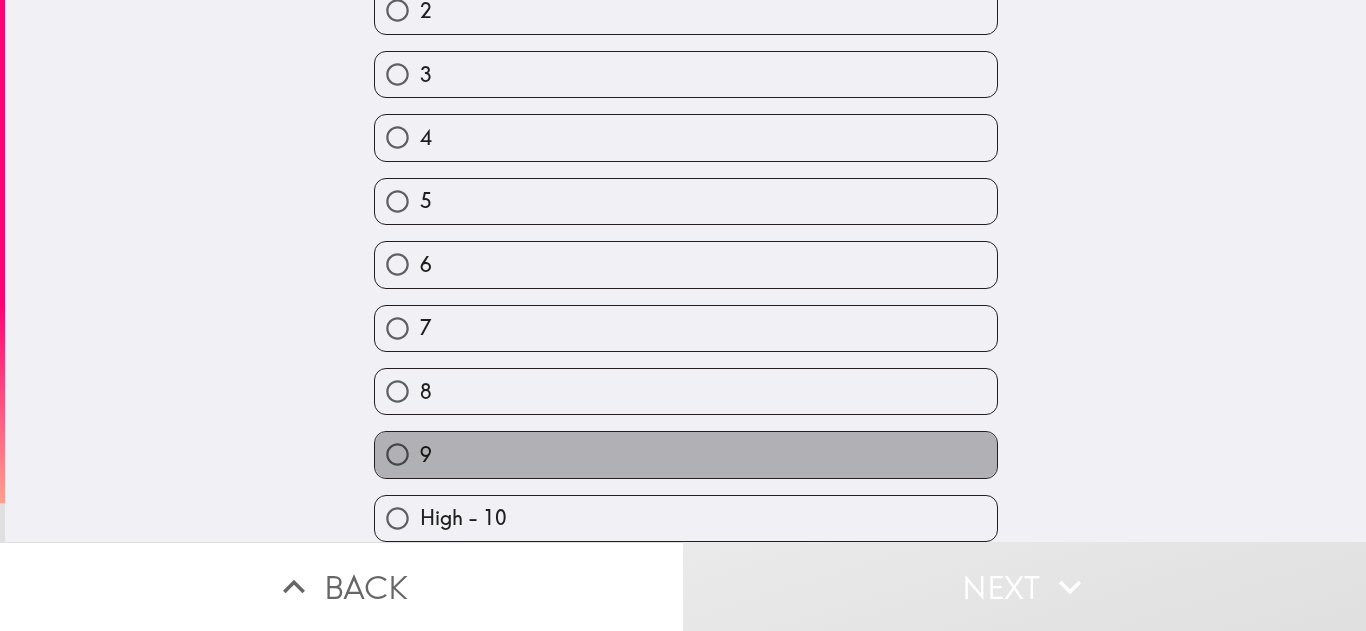 click on "9" at bounding box center (686, 454) 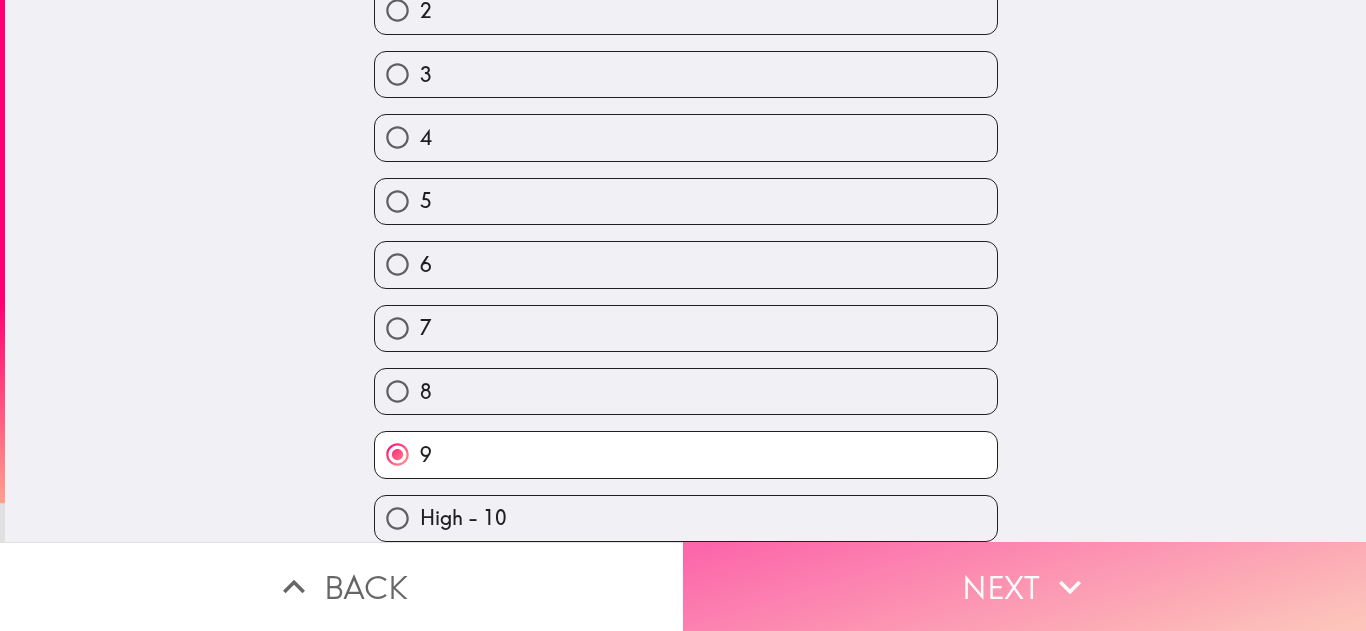 click on "Next" at bounding box center [1024, 586] 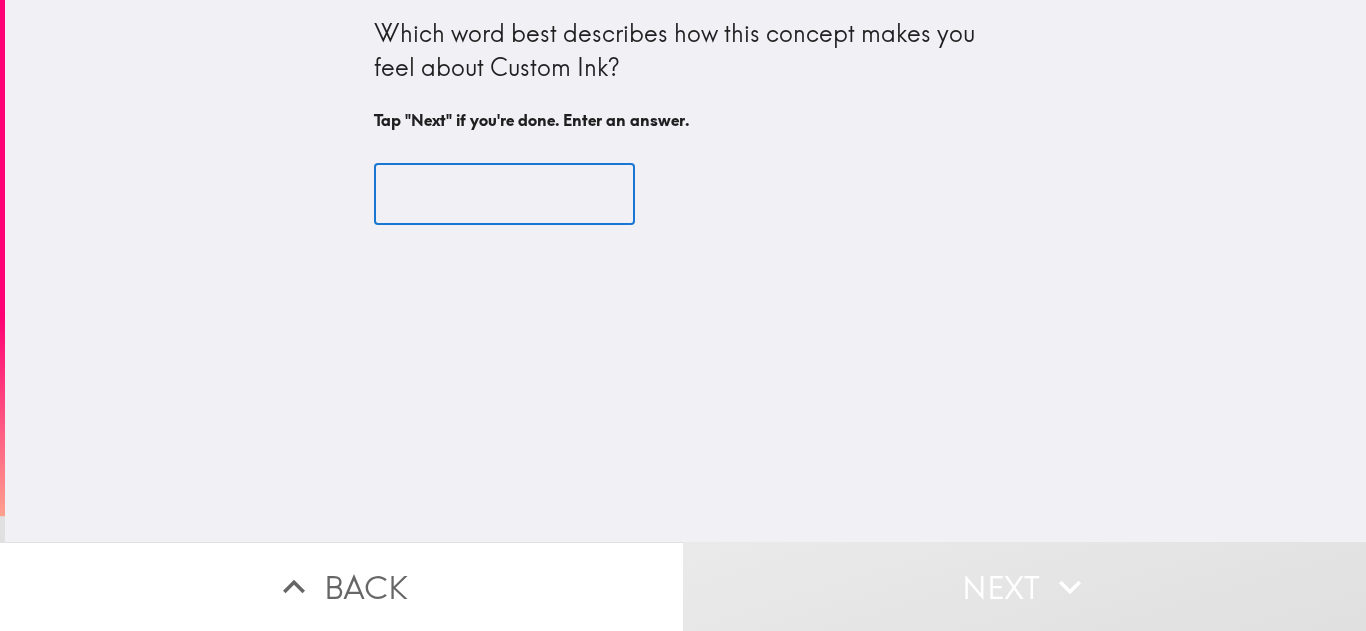 click at bounding box center (504, 195) 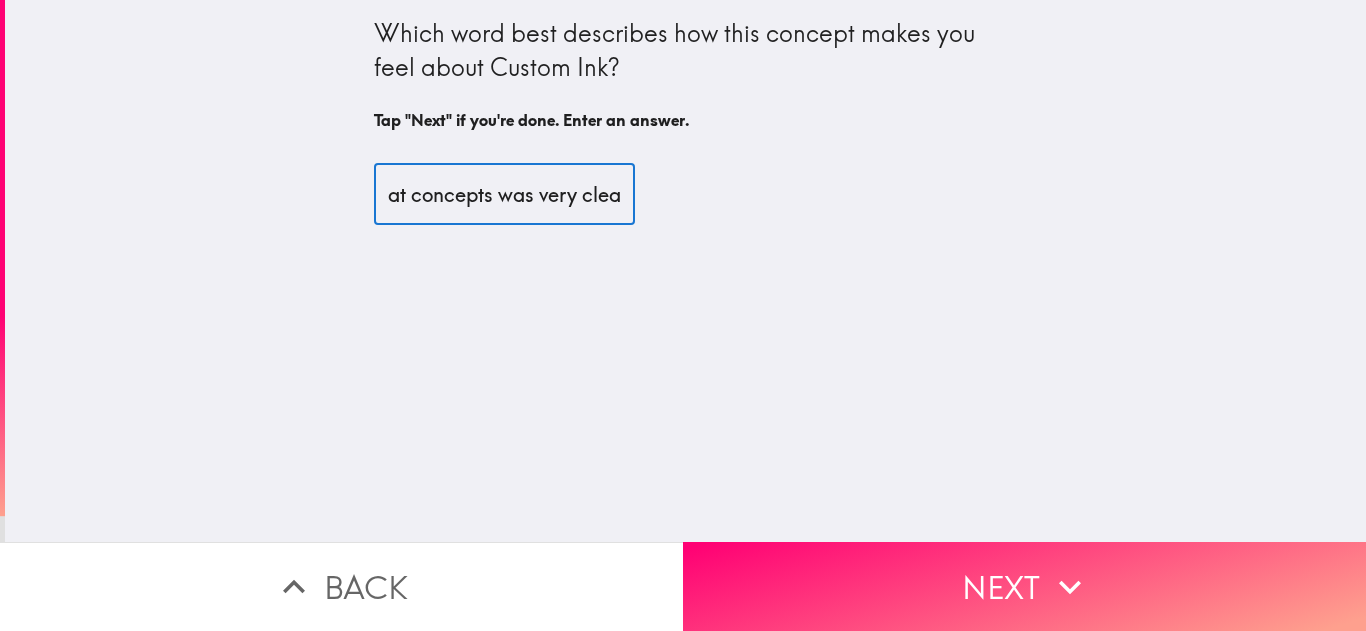scroll, scrollTop: 0, scrollLeft: 0, axis: both 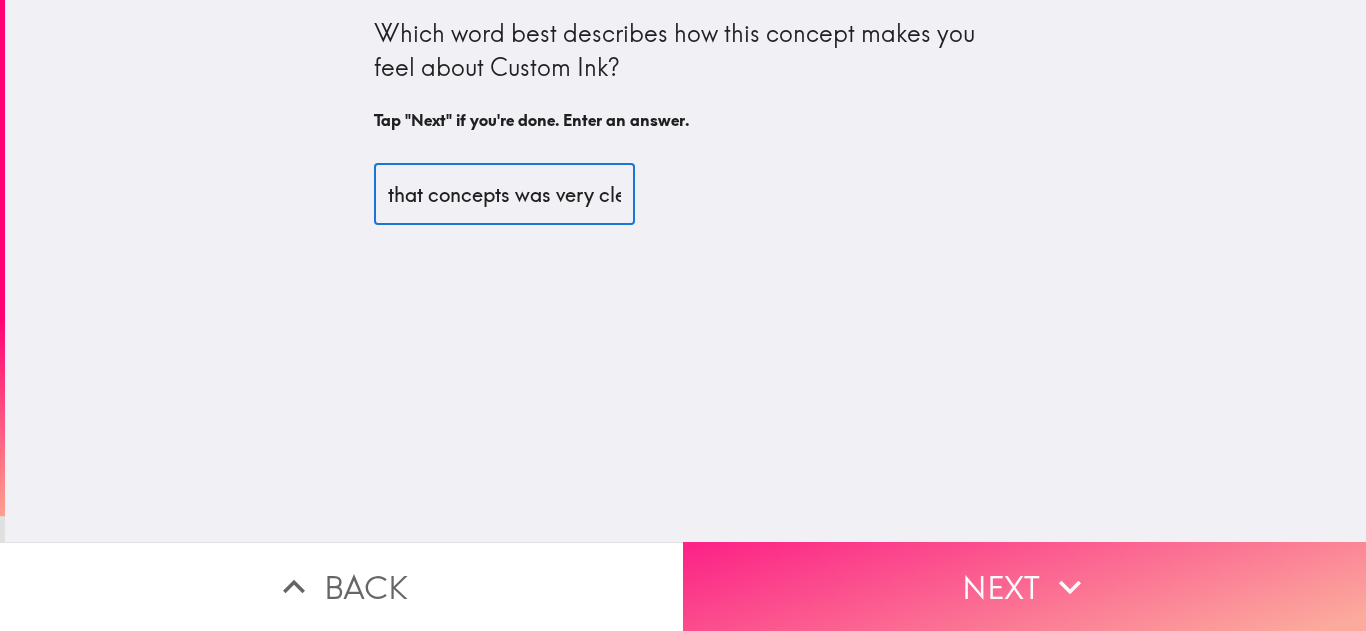 type on "that concepts was very clear." 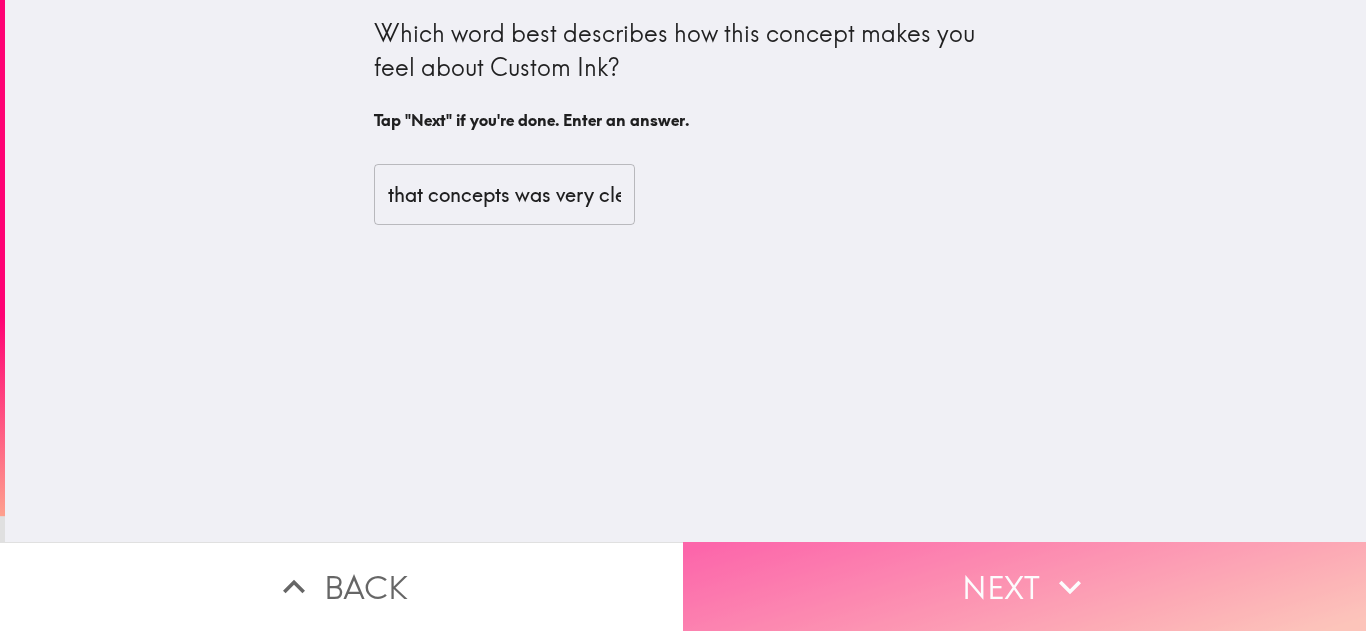 click on "Next" at bounding box center (1024, 586) 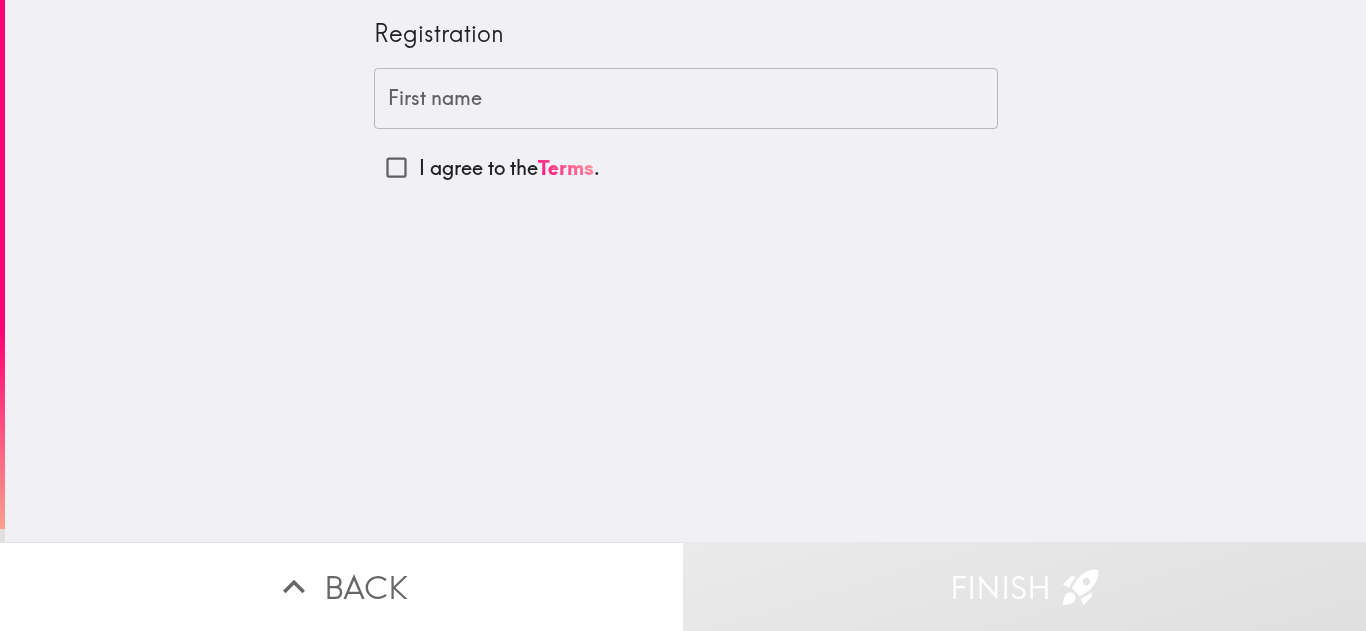 click on "First name" at bounding box center [686, 99] 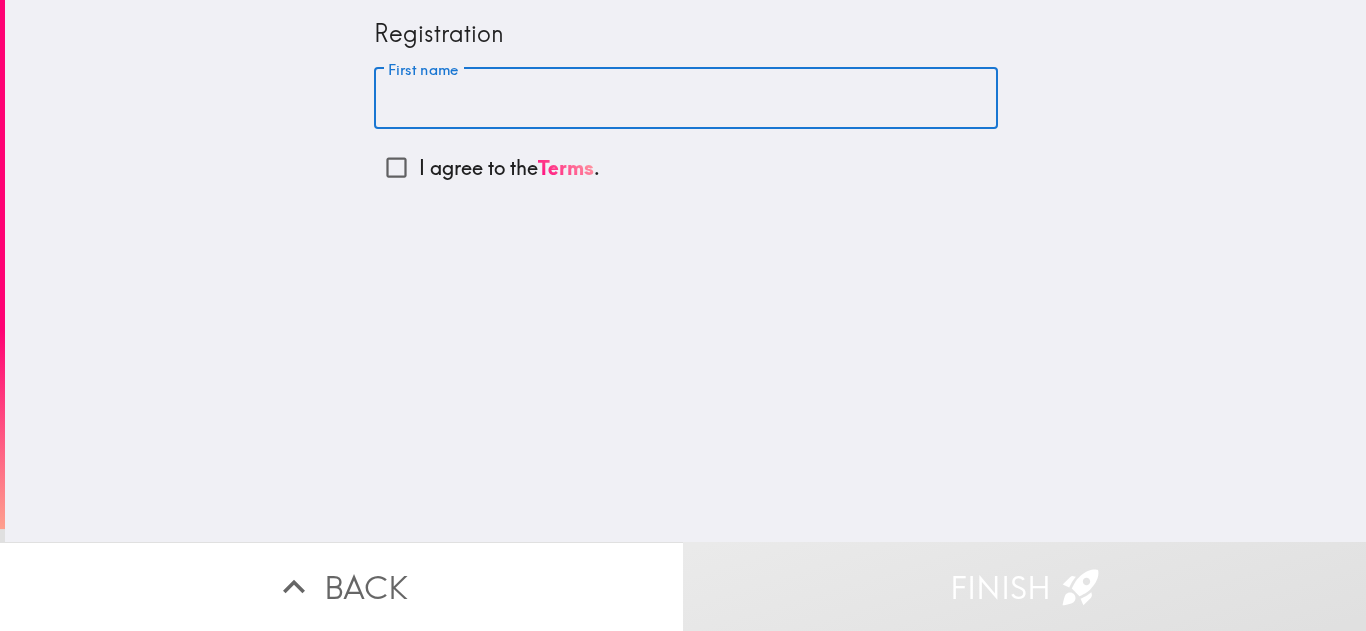 paste on "[PERSON_NAME]" 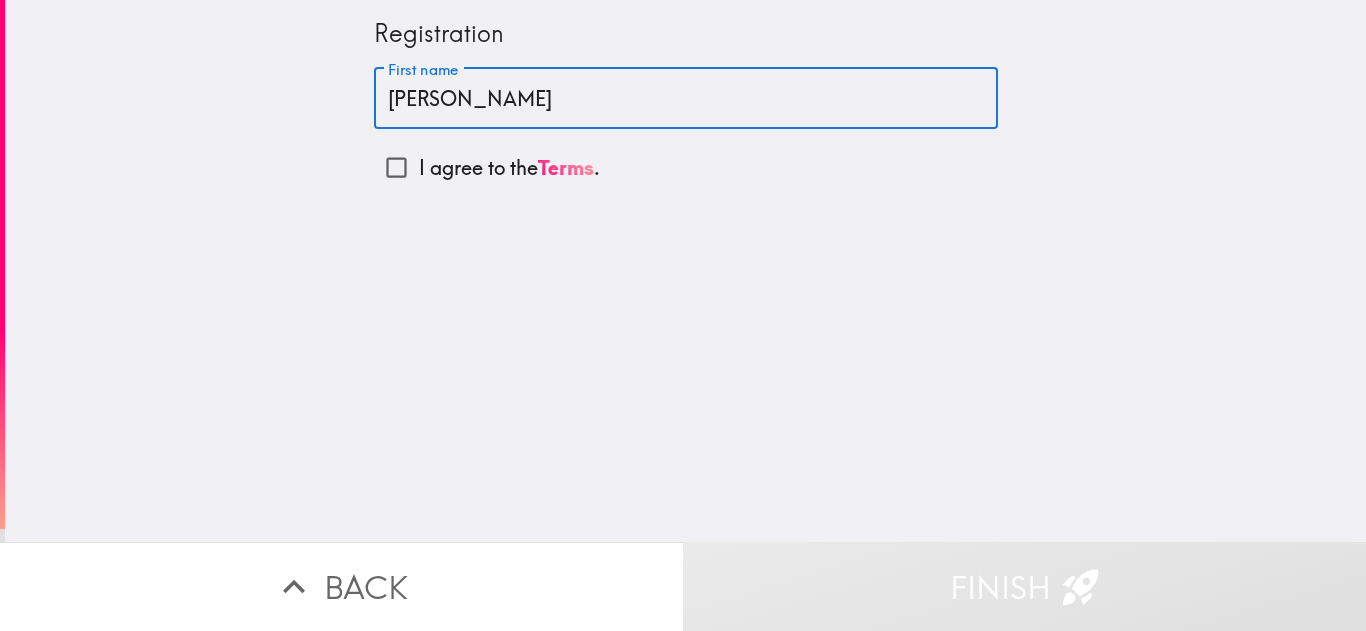 type on "[PERSON_NAME]" 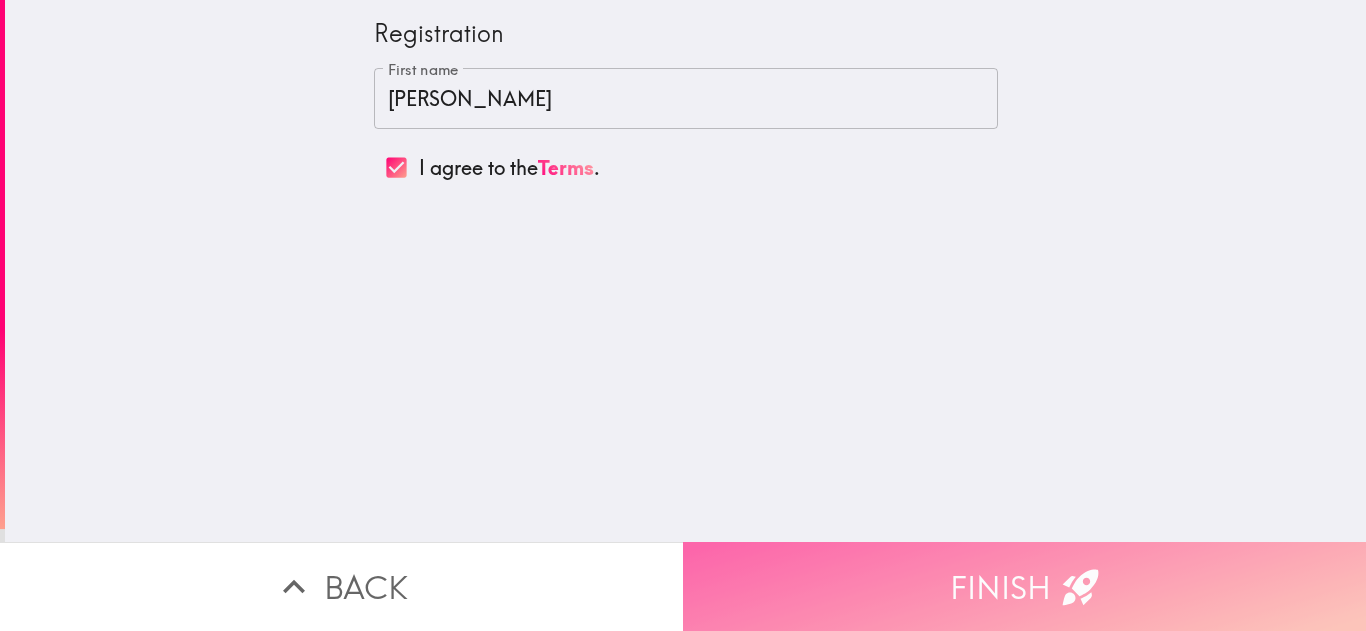click on "Finish" at bounding box center (1024, 586) 